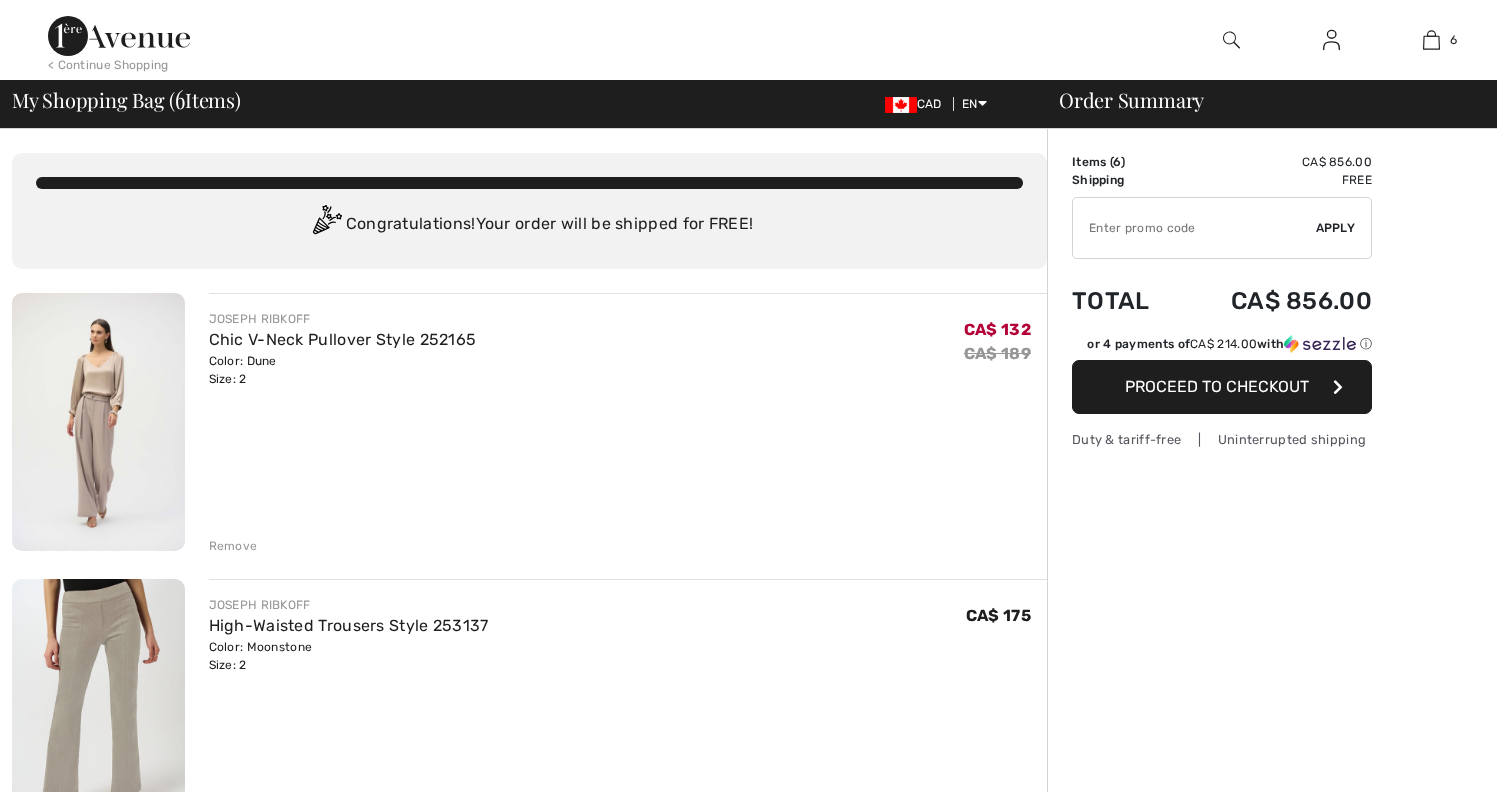 scroll, scrollTop: 0, scrollLeft: 0, axis: both 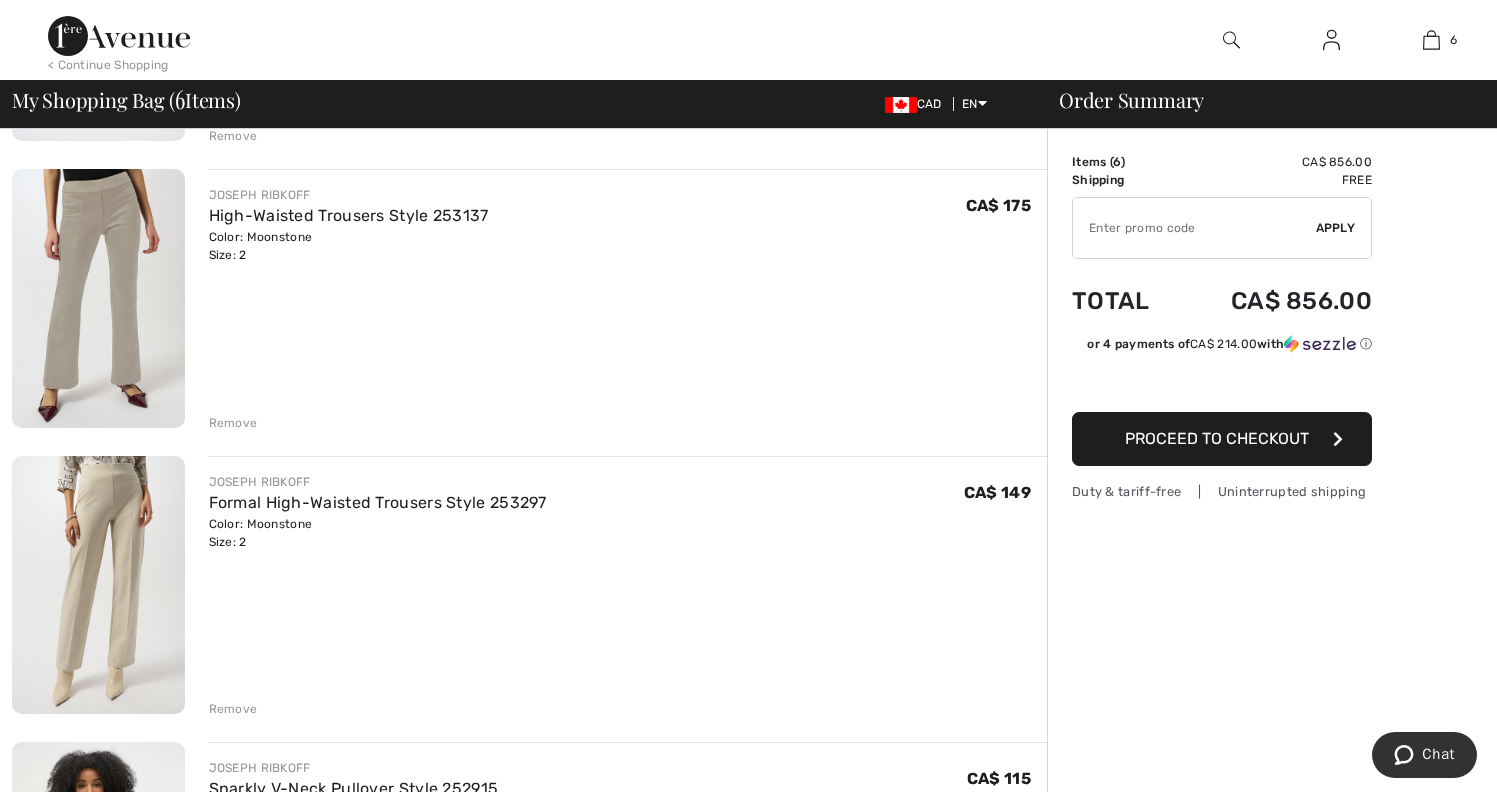 click on "Remove" at bounding box center (233, 423) 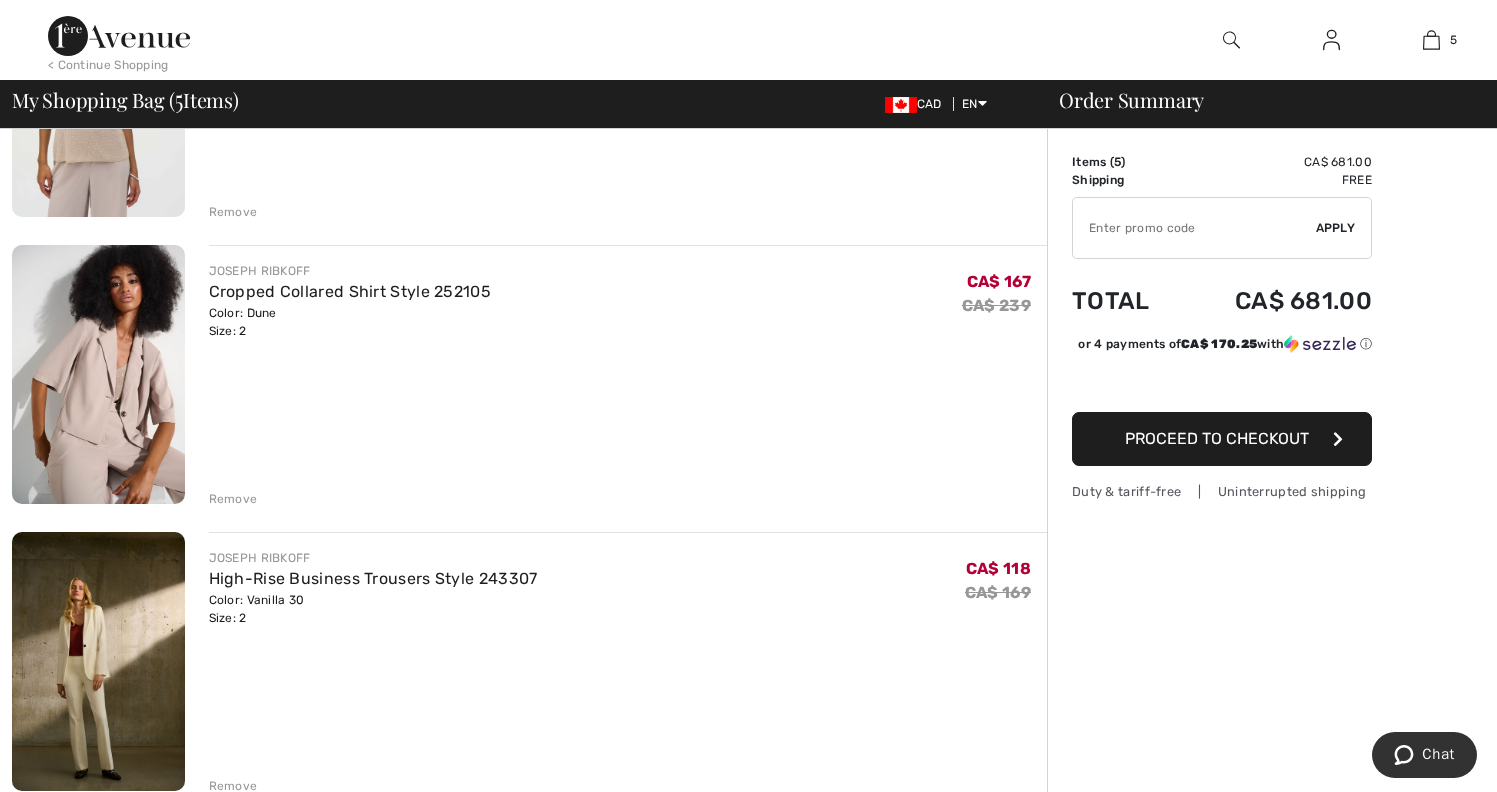 scroll, scrollTop: 910, scrollLeft: 0, axis: vertical 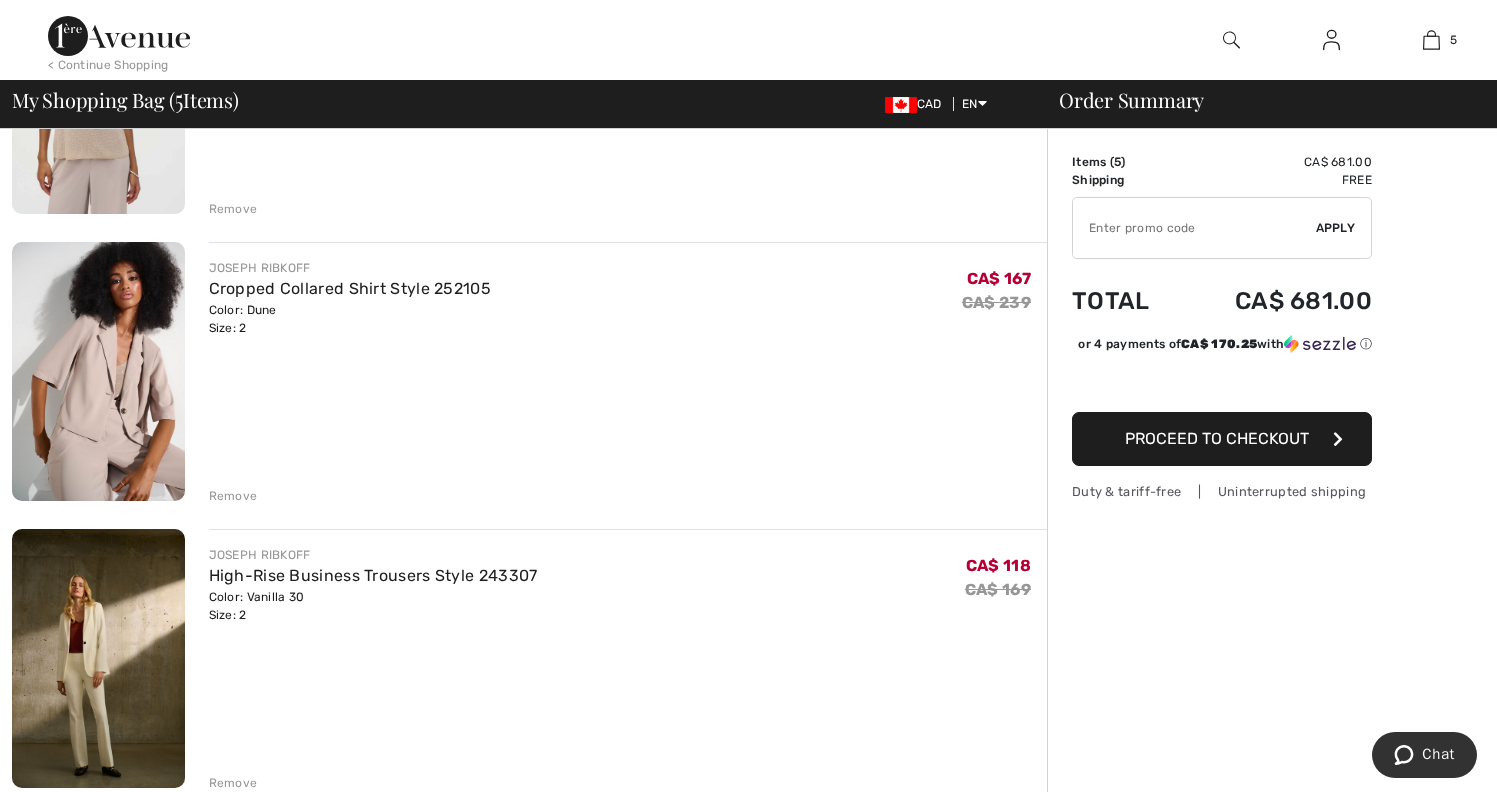 click on "Remove" at bounding box center (233, 496) 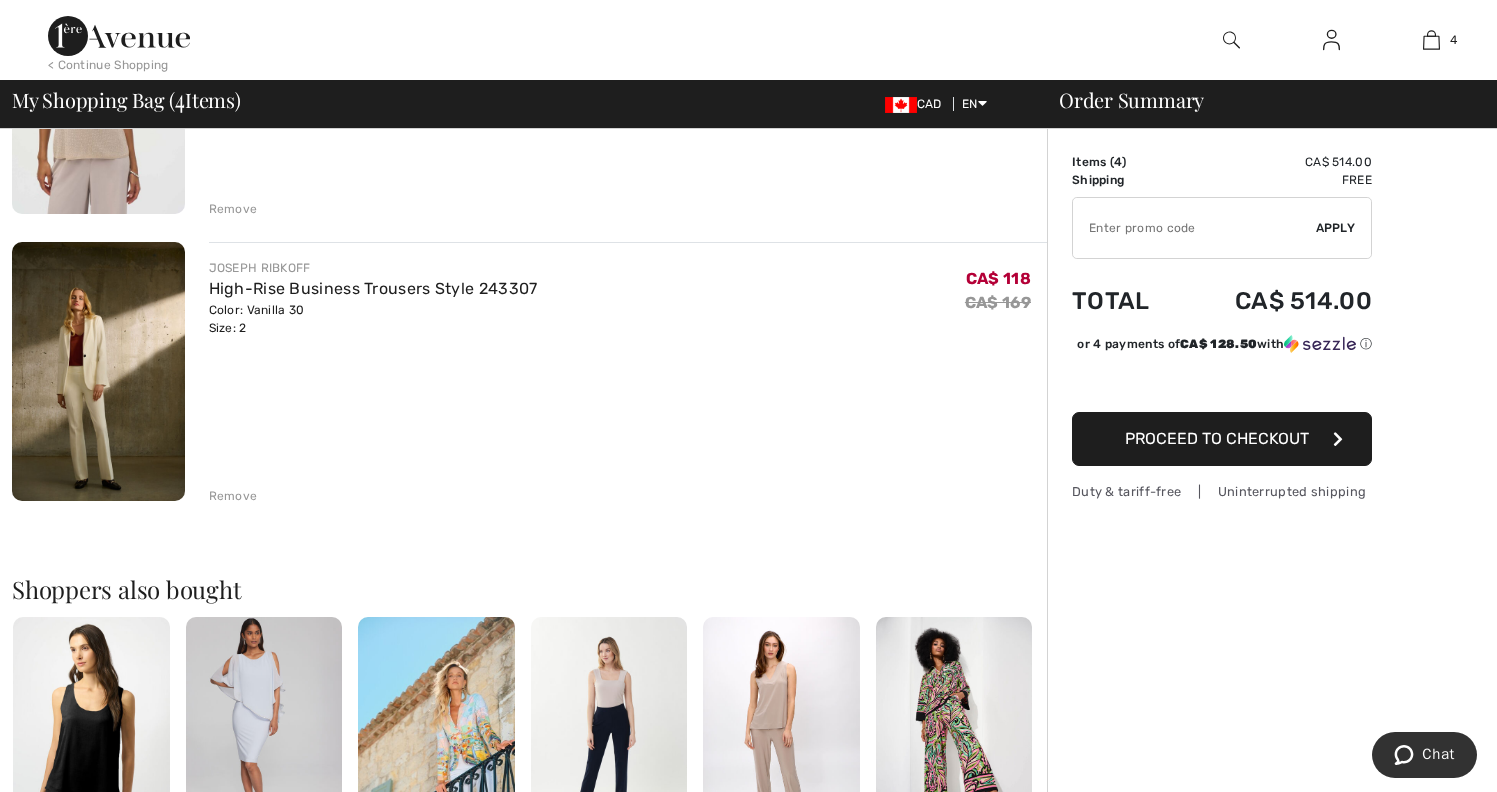 click on "Remove" at bounding box center (628, 494) 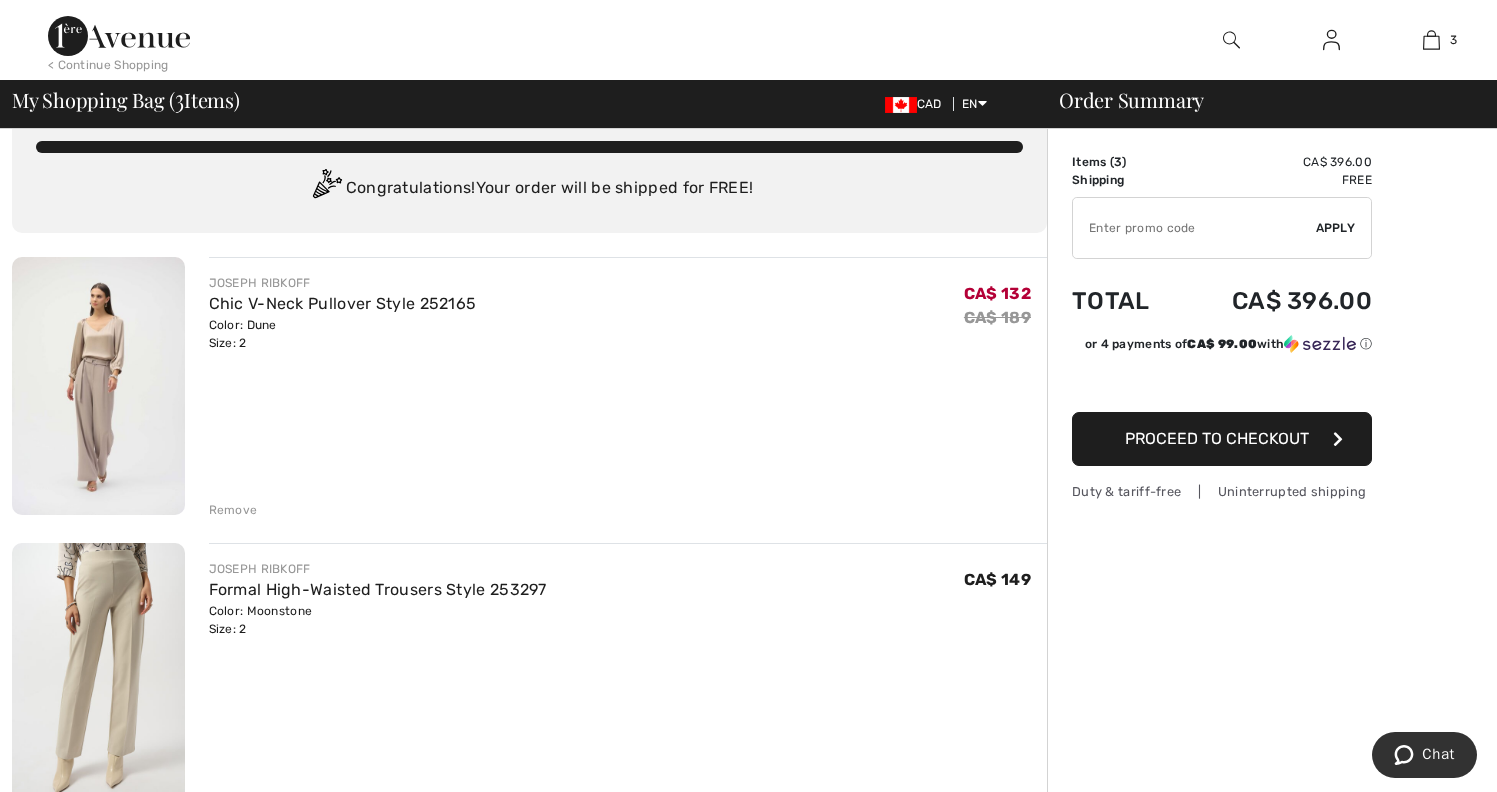 scroll, scrollTop: 33, scrollLeft: 0, axis: vertical 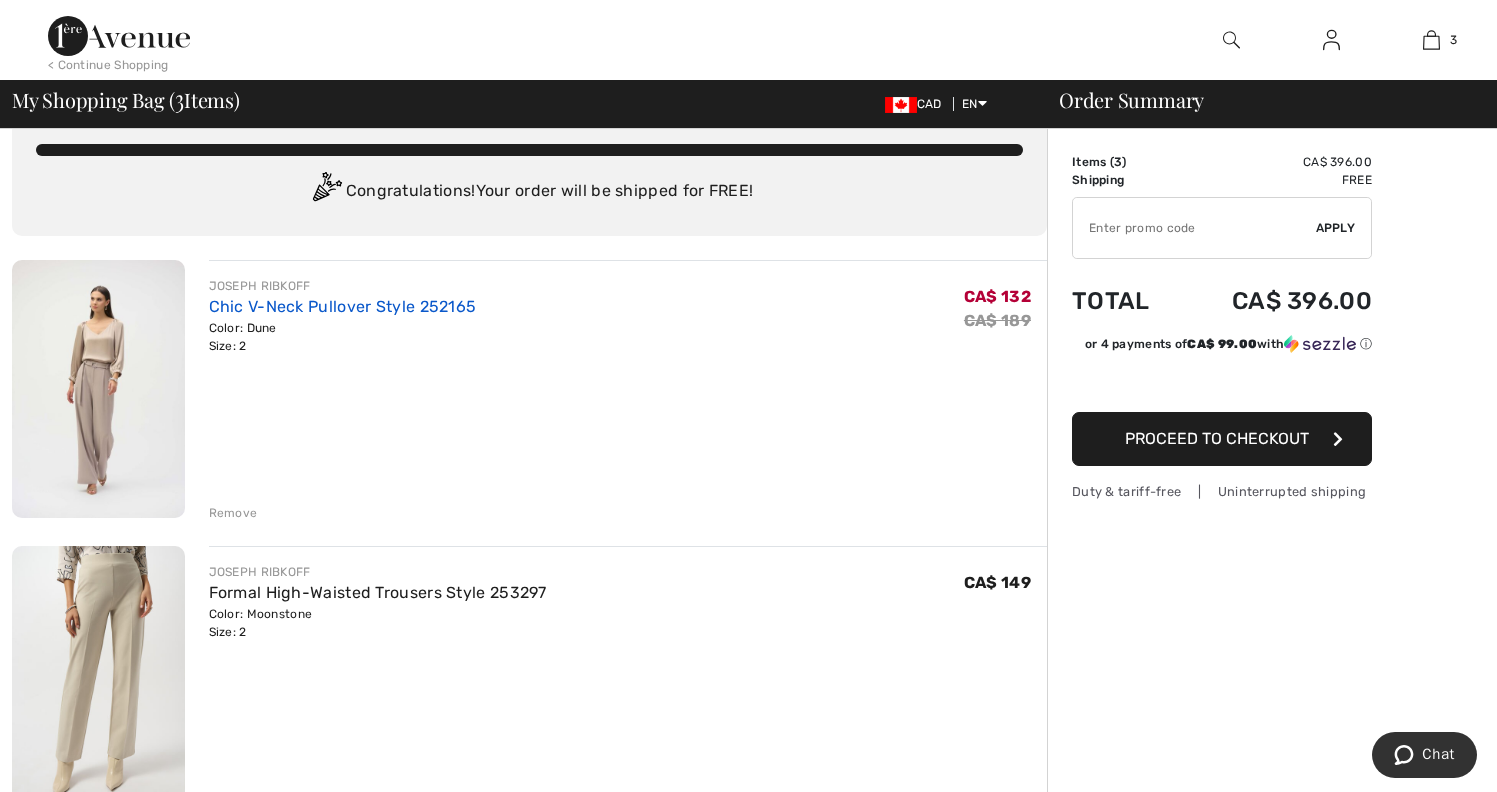 click on "Chic V-Neck Pullover Style 252165" at bounding box center (343, 306) 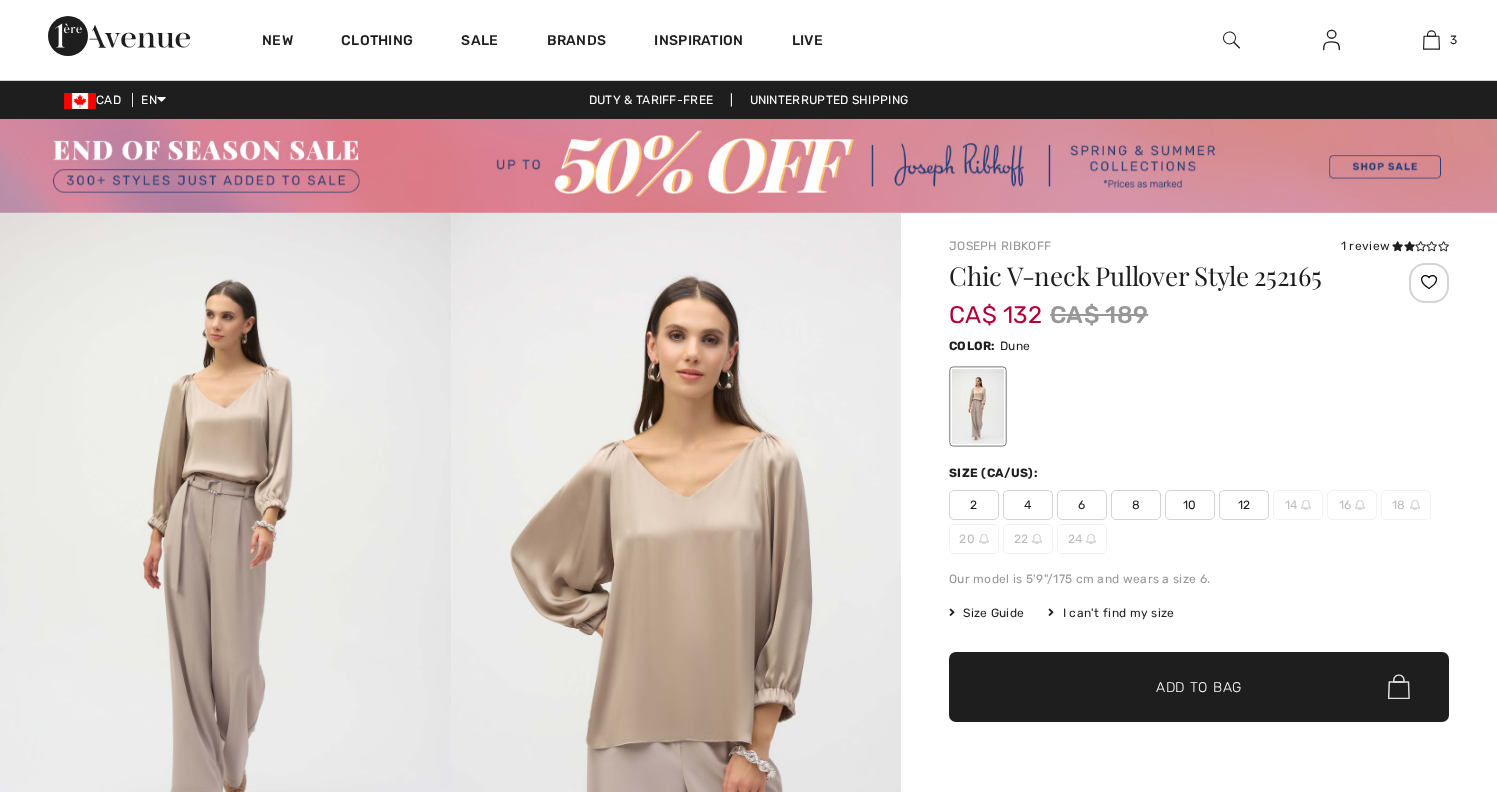 scroll, scrollTop: 0, scrollLeft: 0, axis: both 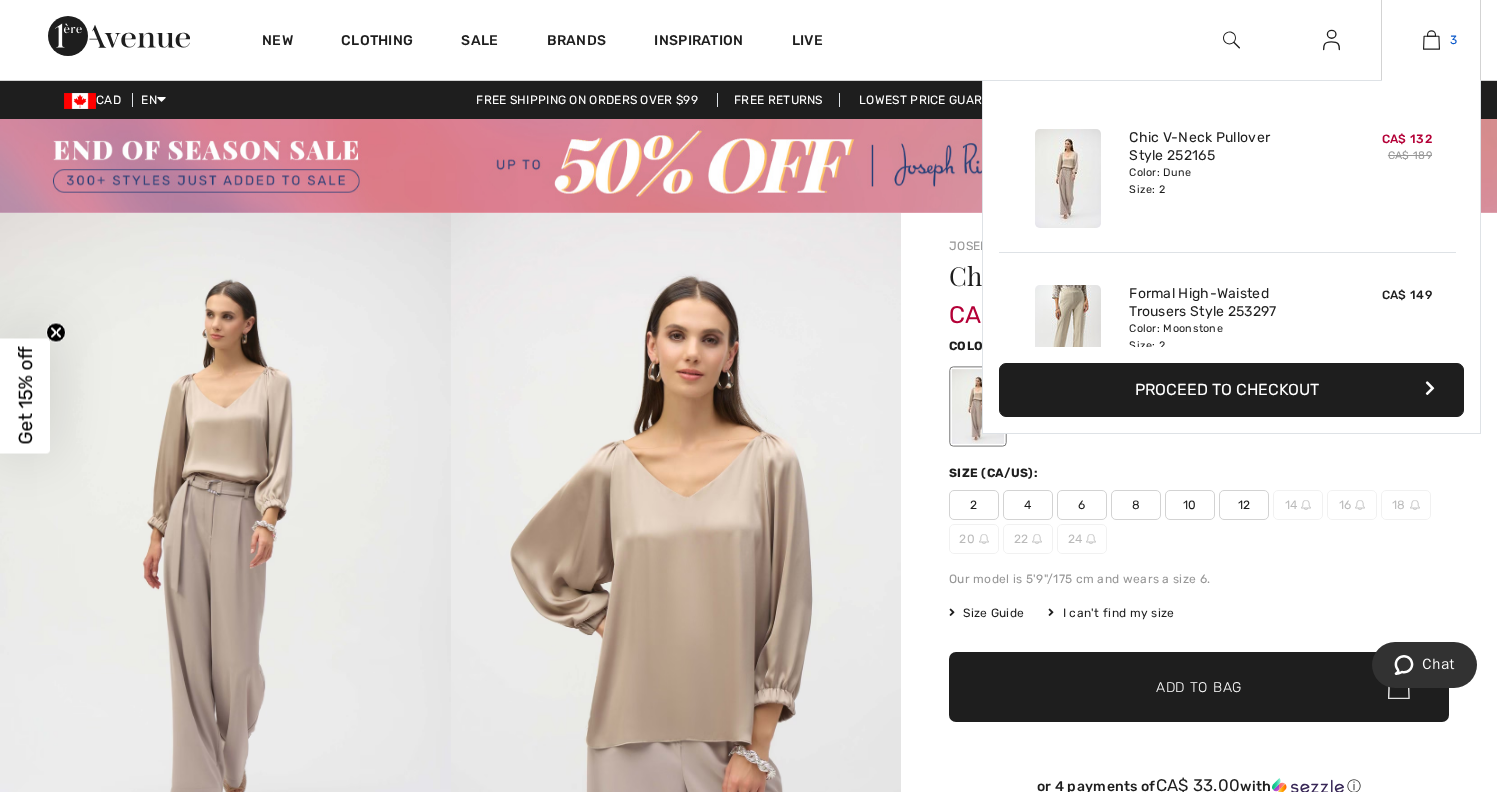 click at bounding box center (1431, 40) 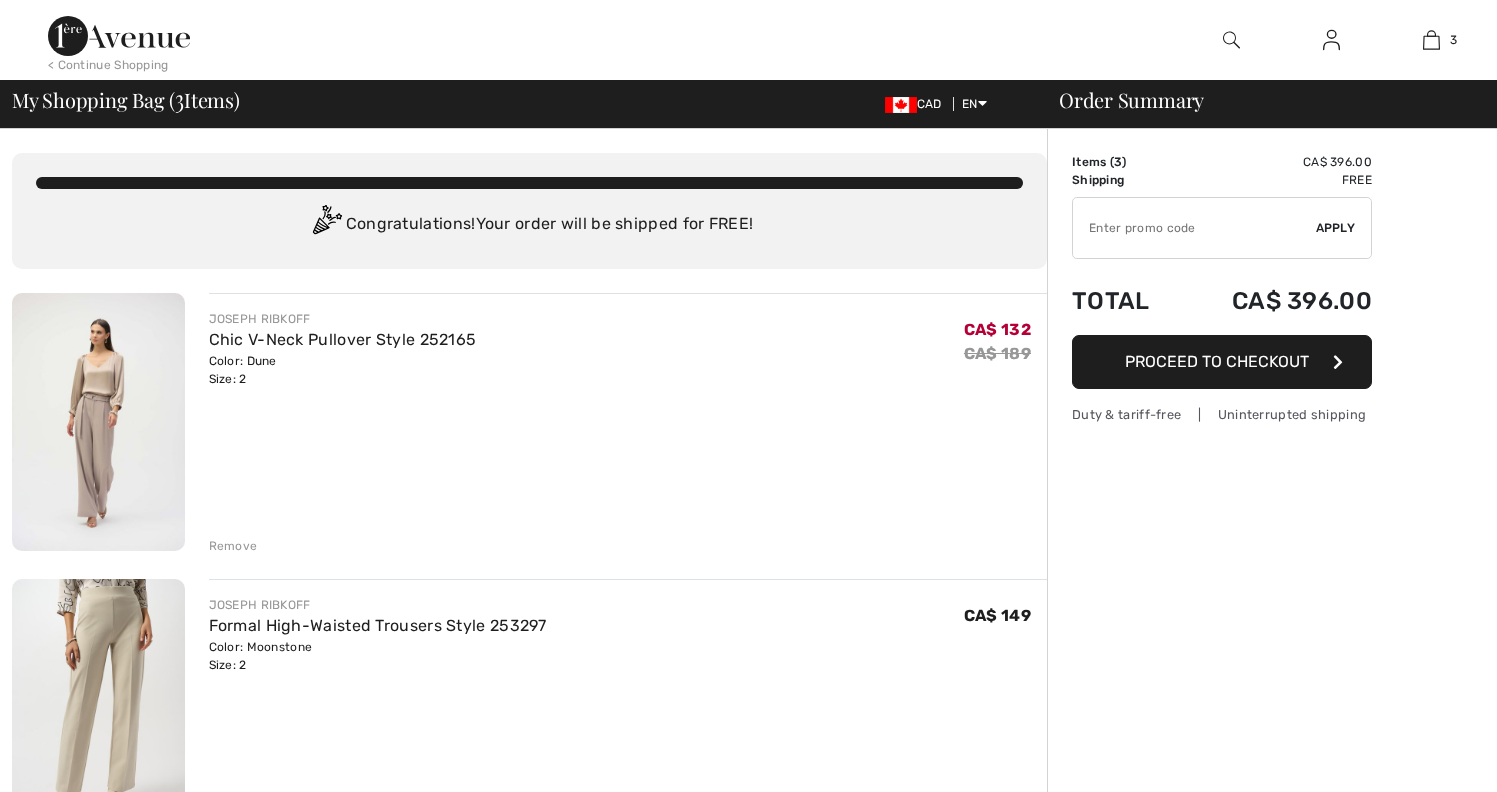 scroll, scrollTop: 0, scrollLeft: 0, axis: both 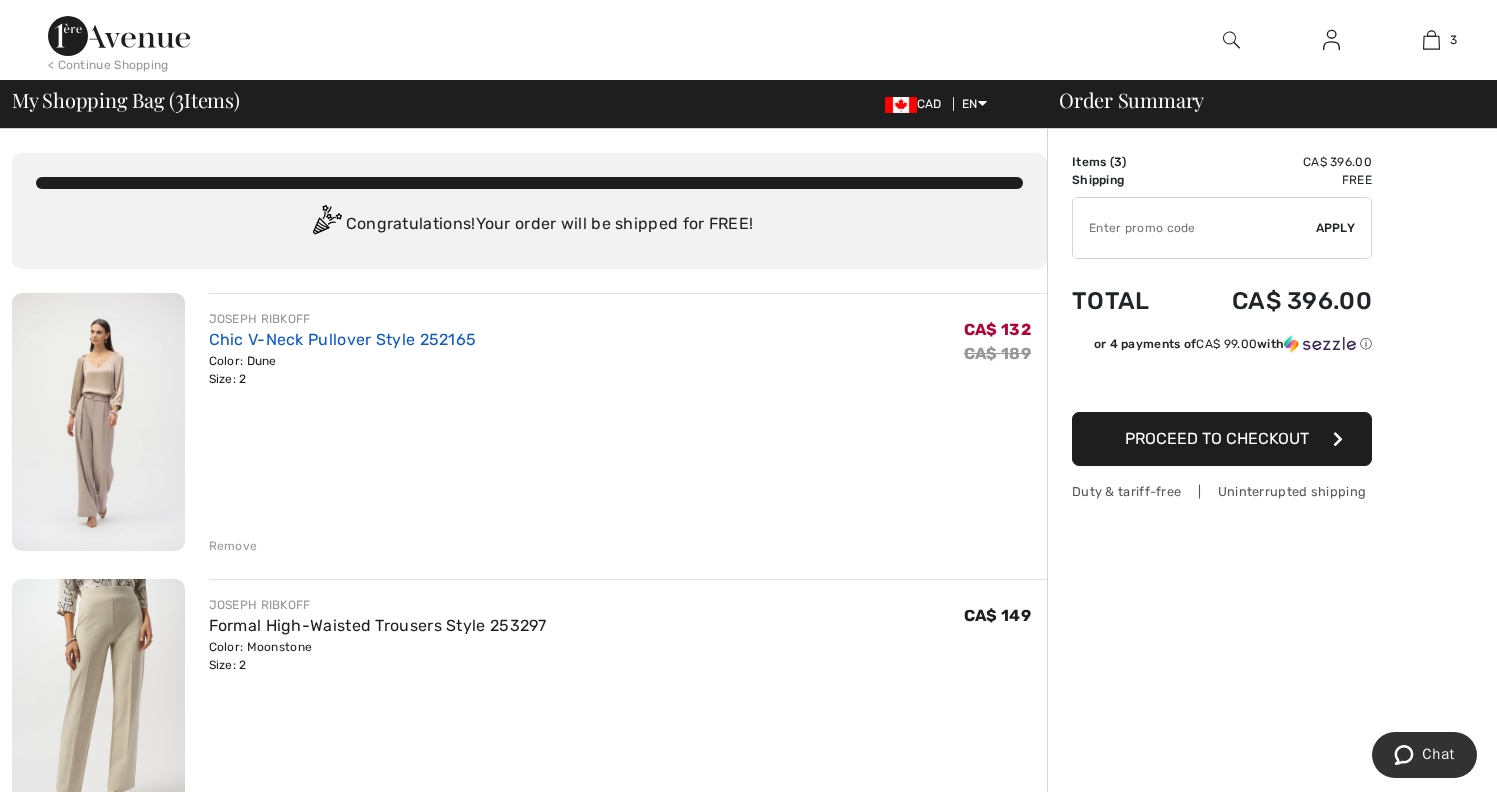 click on "Chic V-Neck Pullover Style 252165" at bounding box center [343, 339] 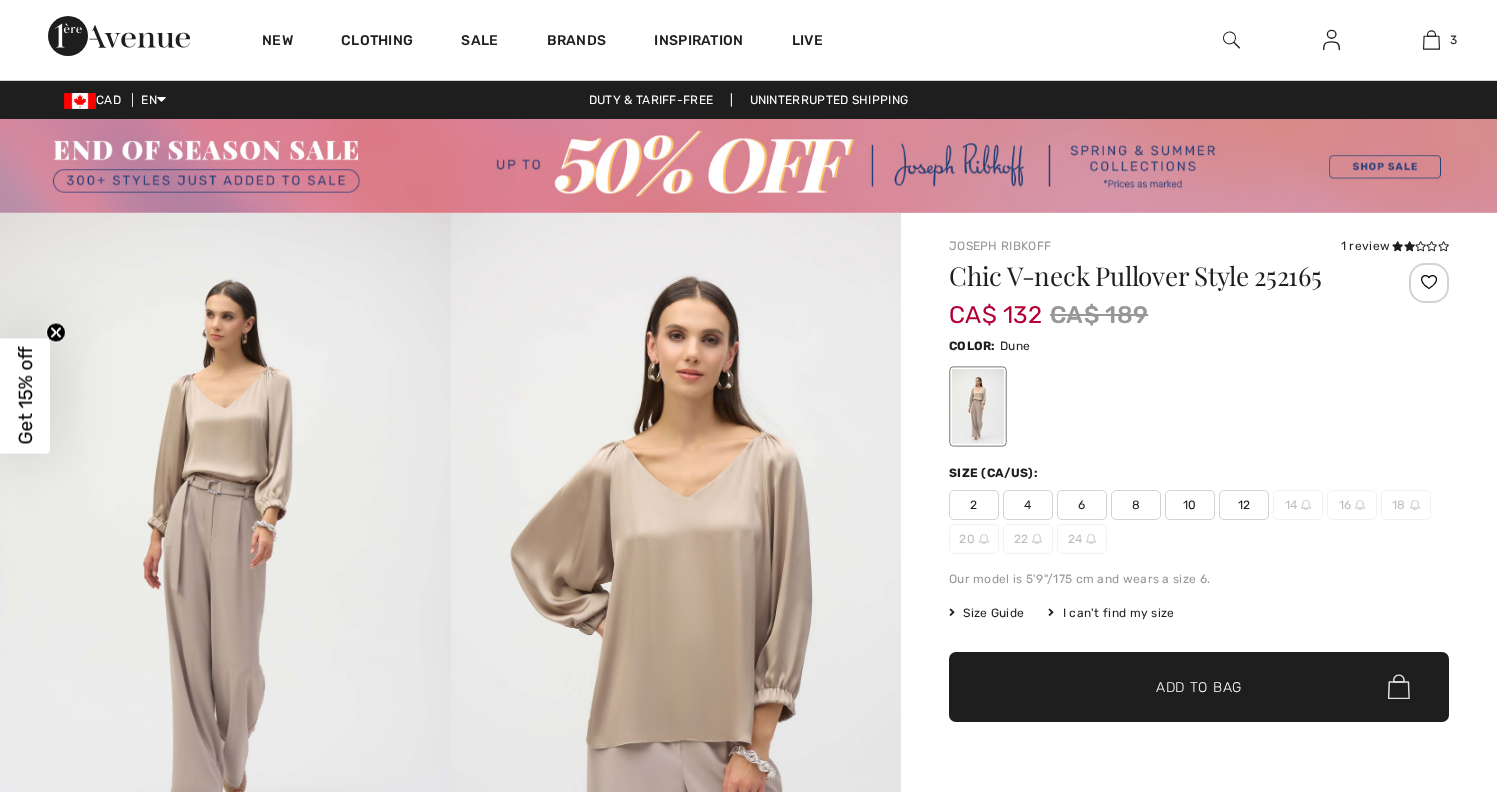 scroll, scrollTop: 0, scrollLeft: 0, axis: both 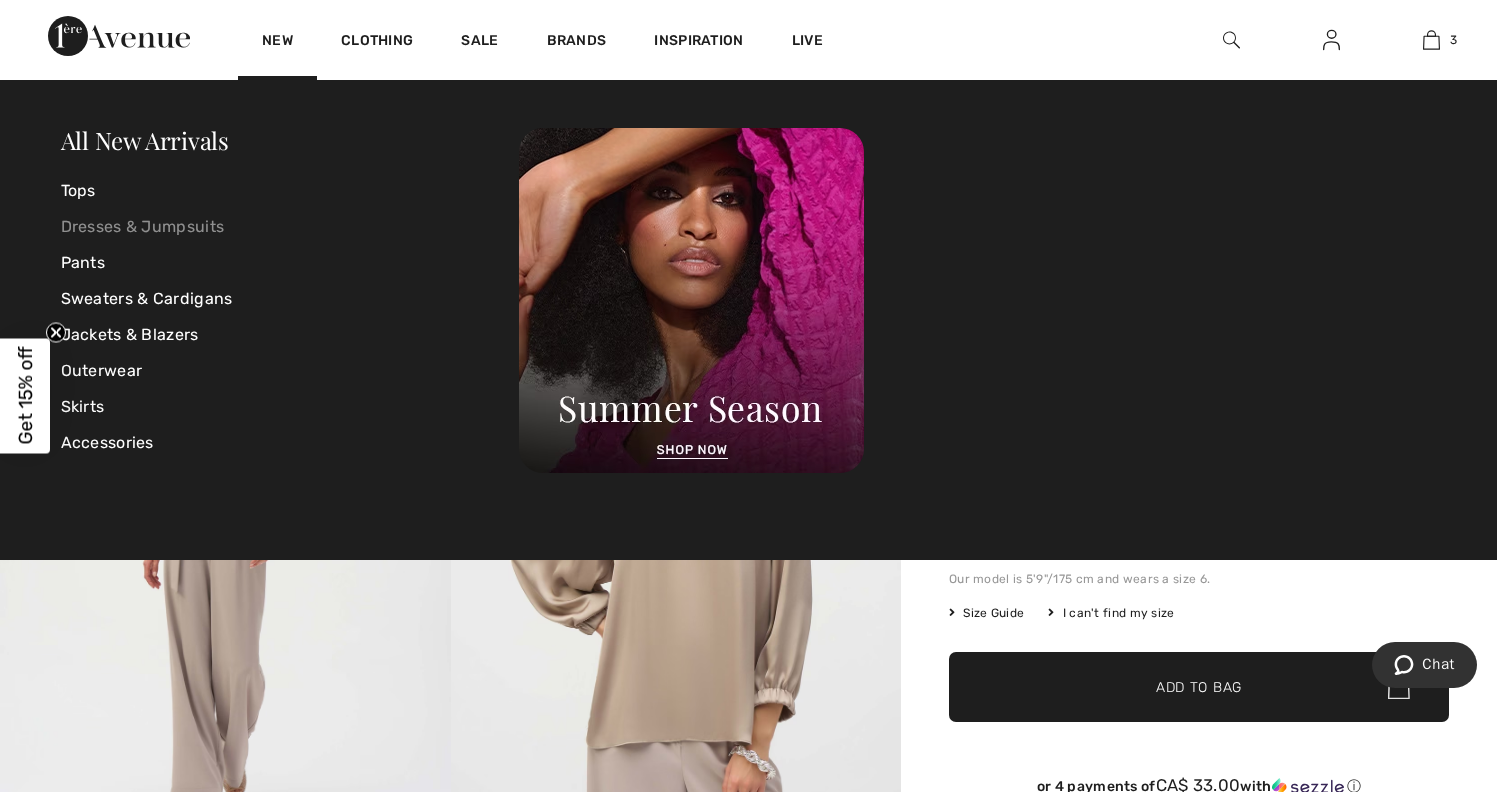 click on "Dresses & Jumpsuits" at bounding box center [290, 227] 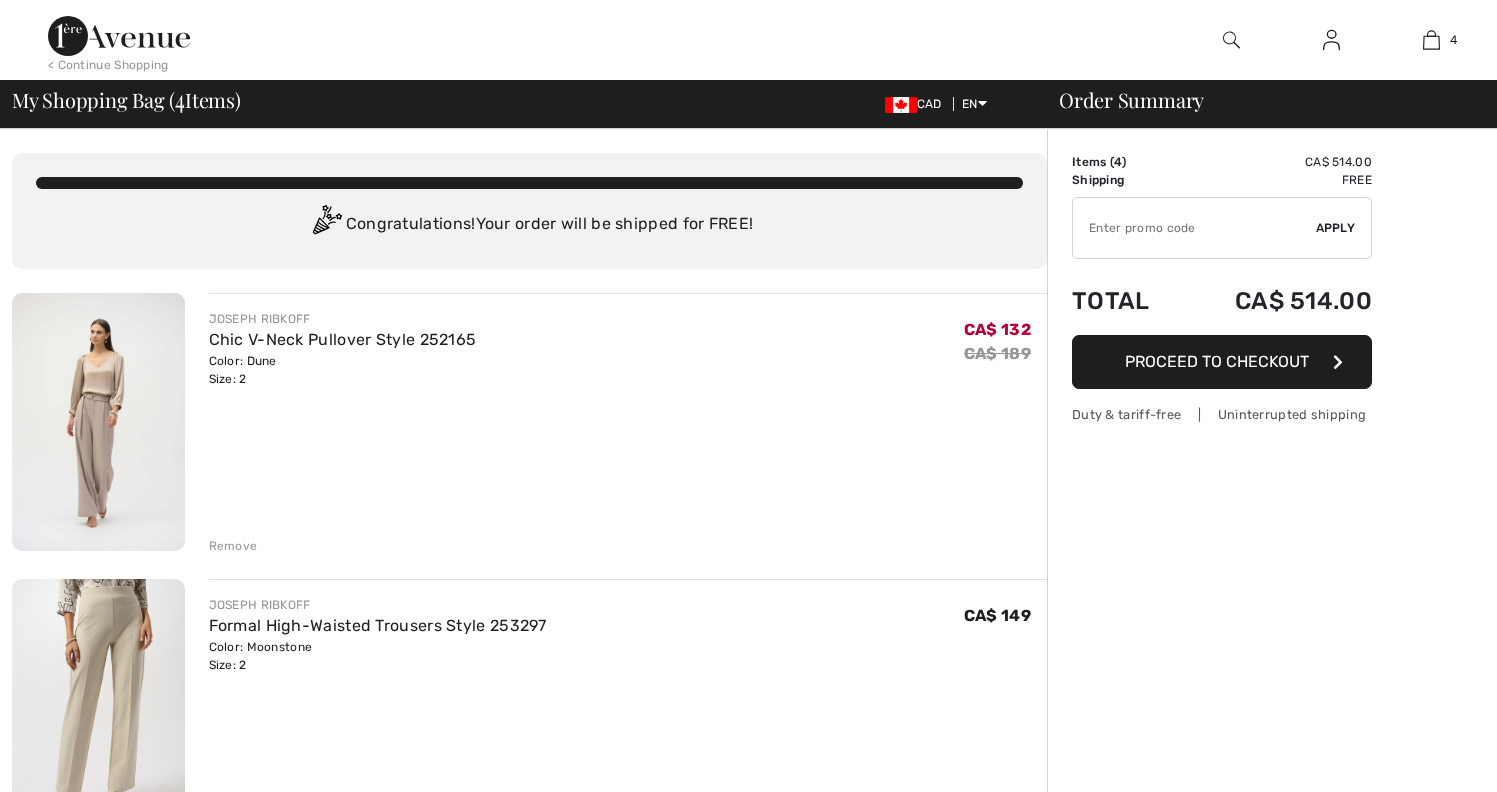 scroll, scrollTop: 0, scrollLeft: 0, axis: both 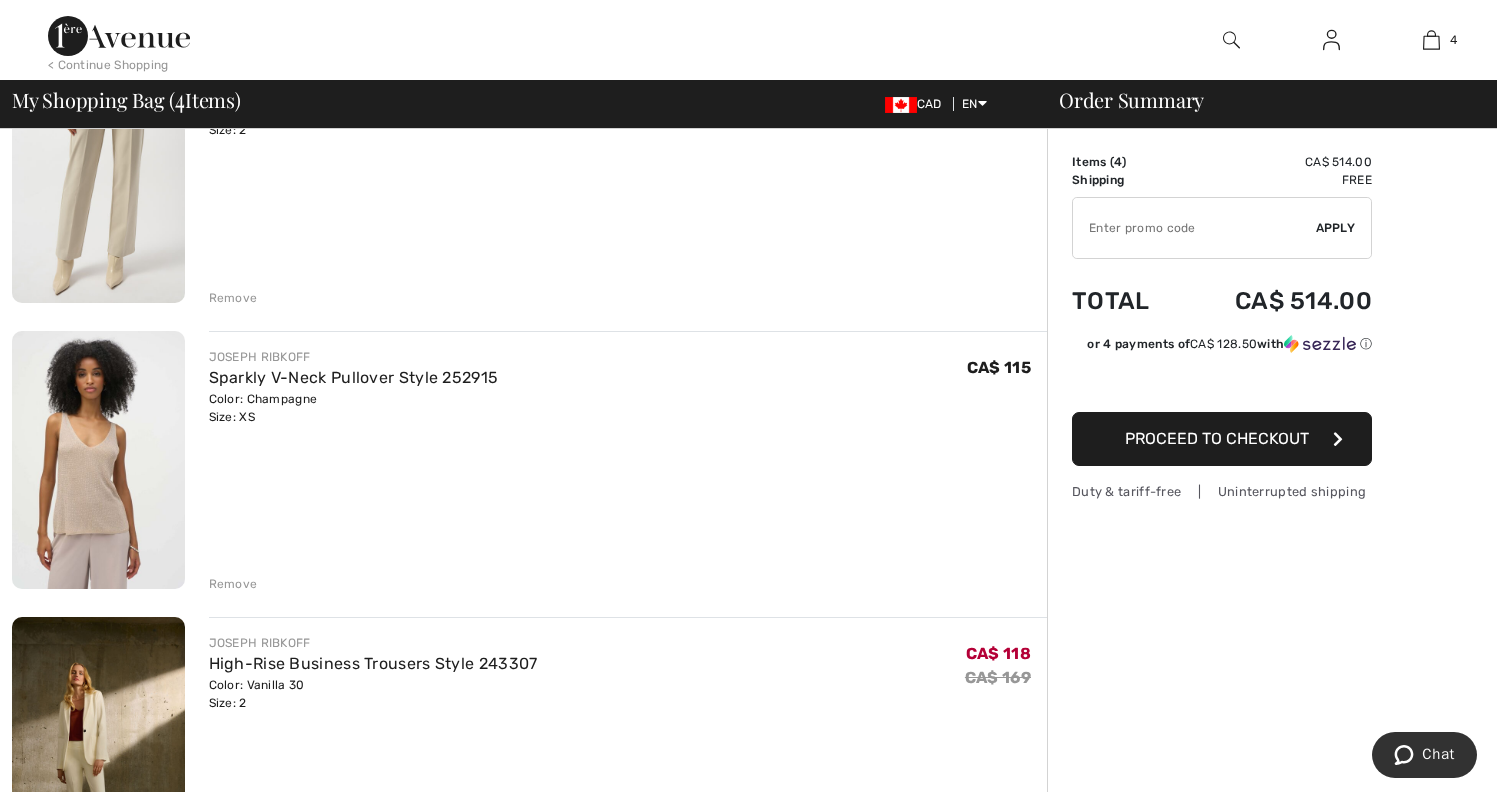 click on "Remove" at bounding box center [233, 584] 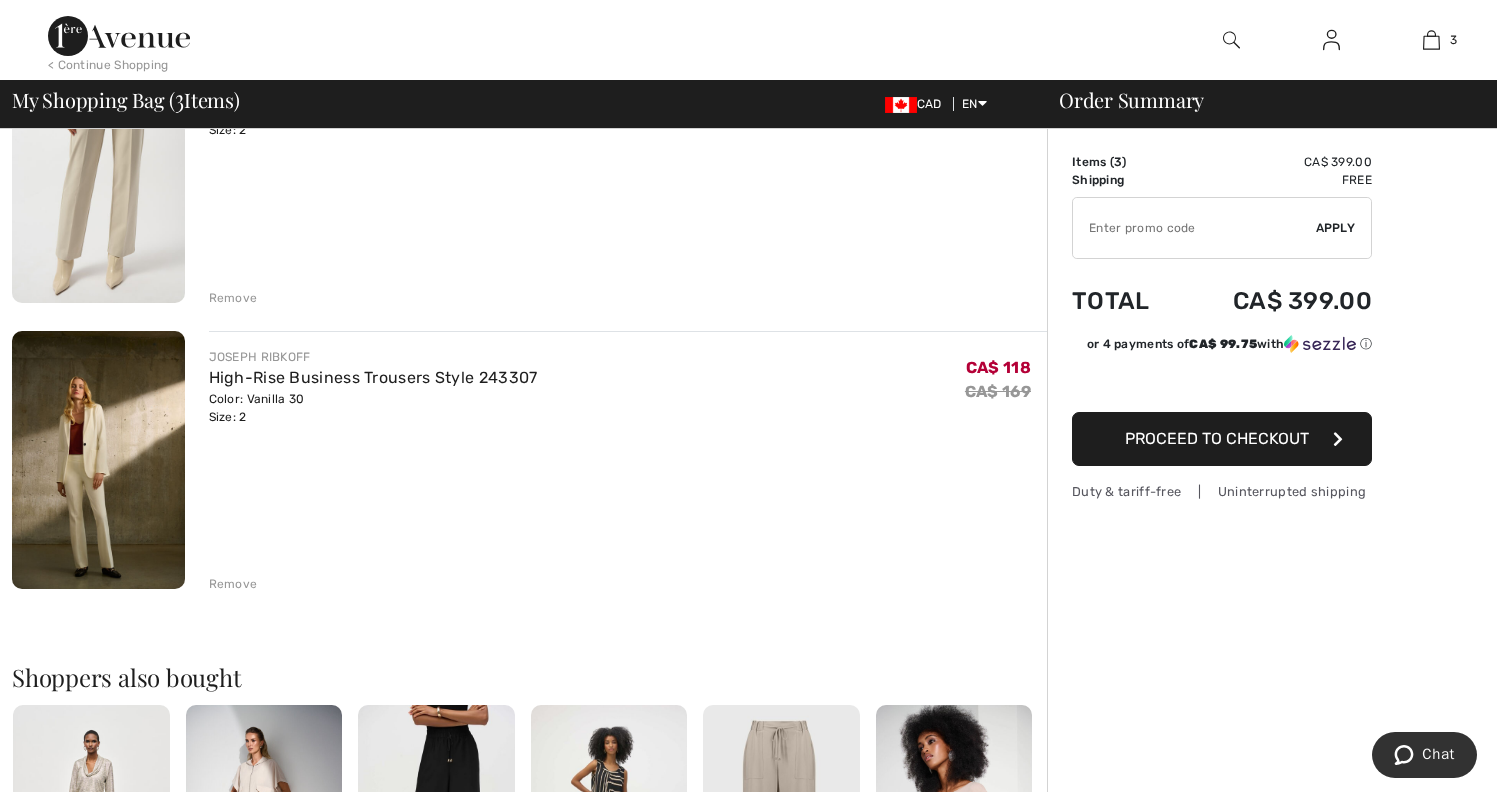 click on "Remove" at bounding box center (233, 584) 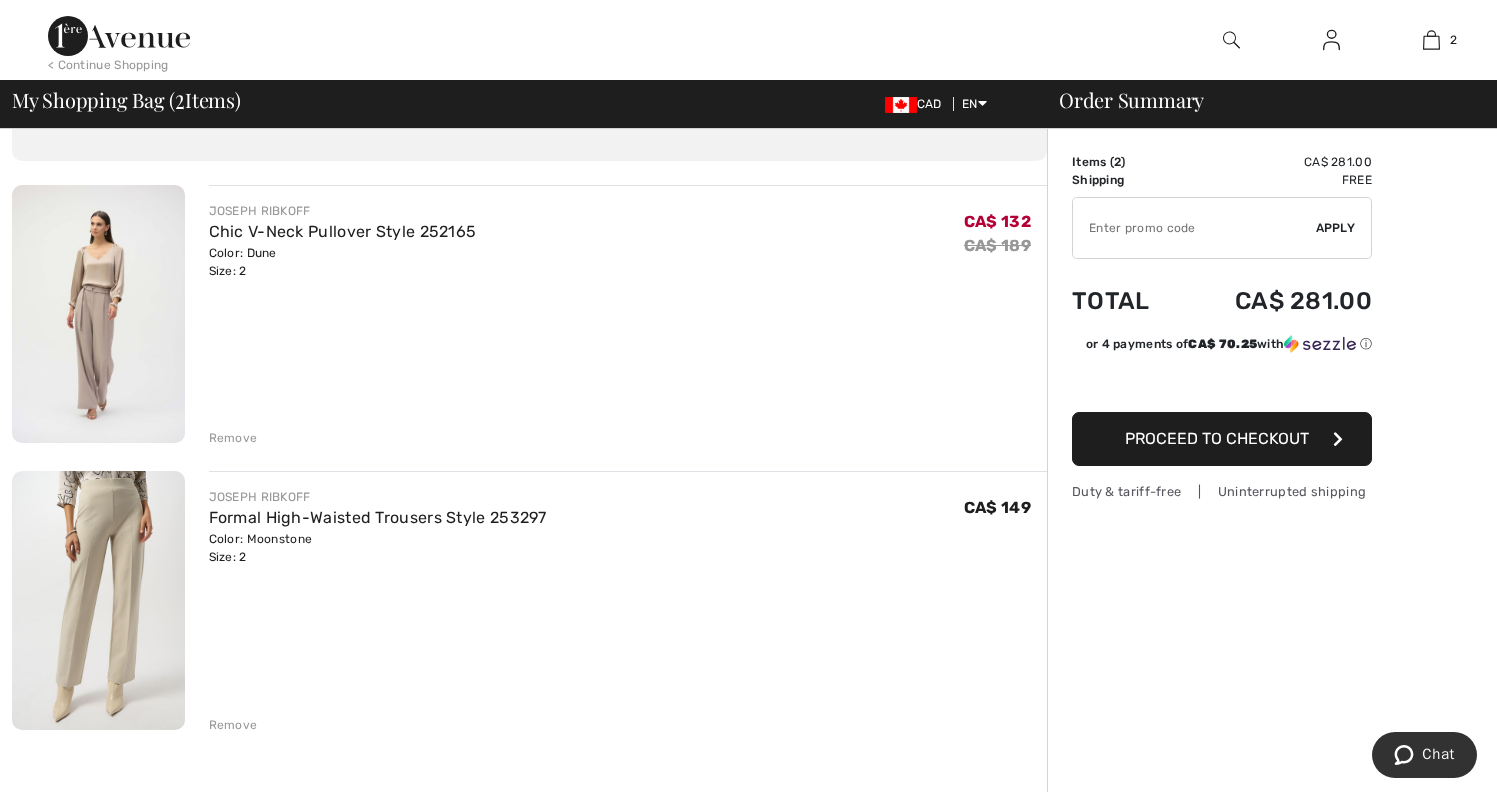 scroll, scrollTop: 109, scrollLeft: 0, axis: vertical 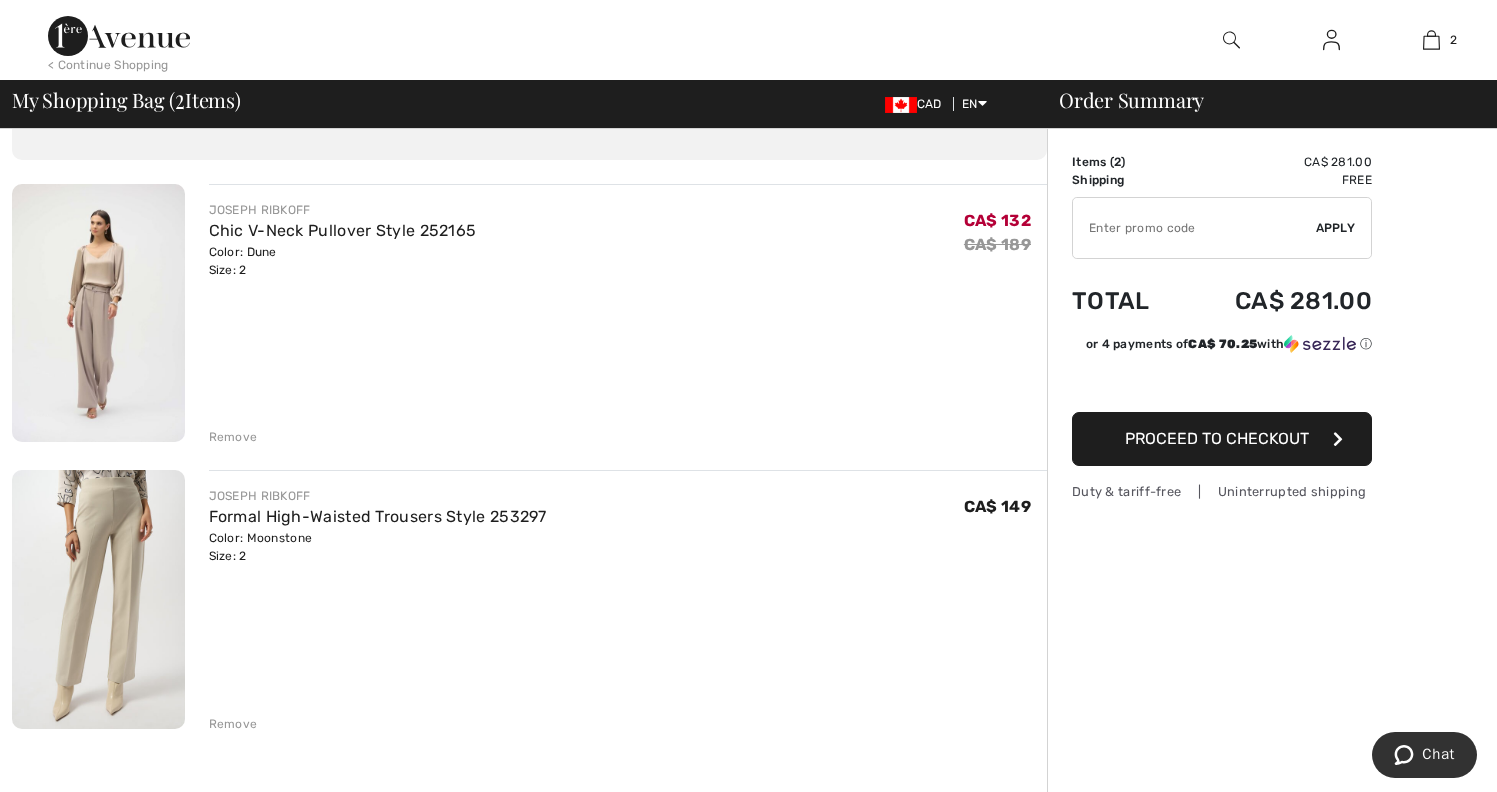 click on "Proceed to Checkout" at bounding box center (1217, 438) 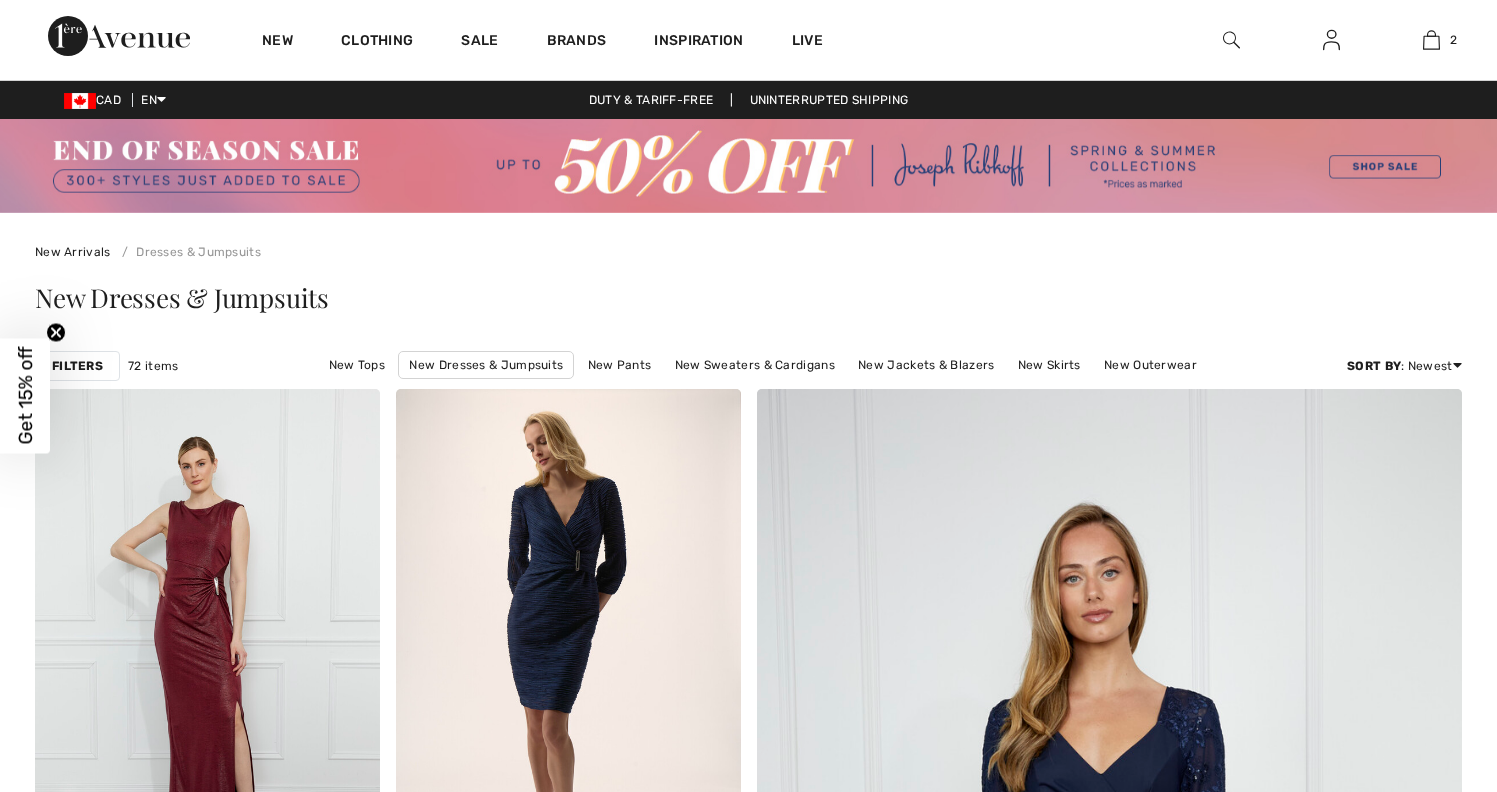 scroll, scrollTop: 0, scrollLeft: 0, axis: both 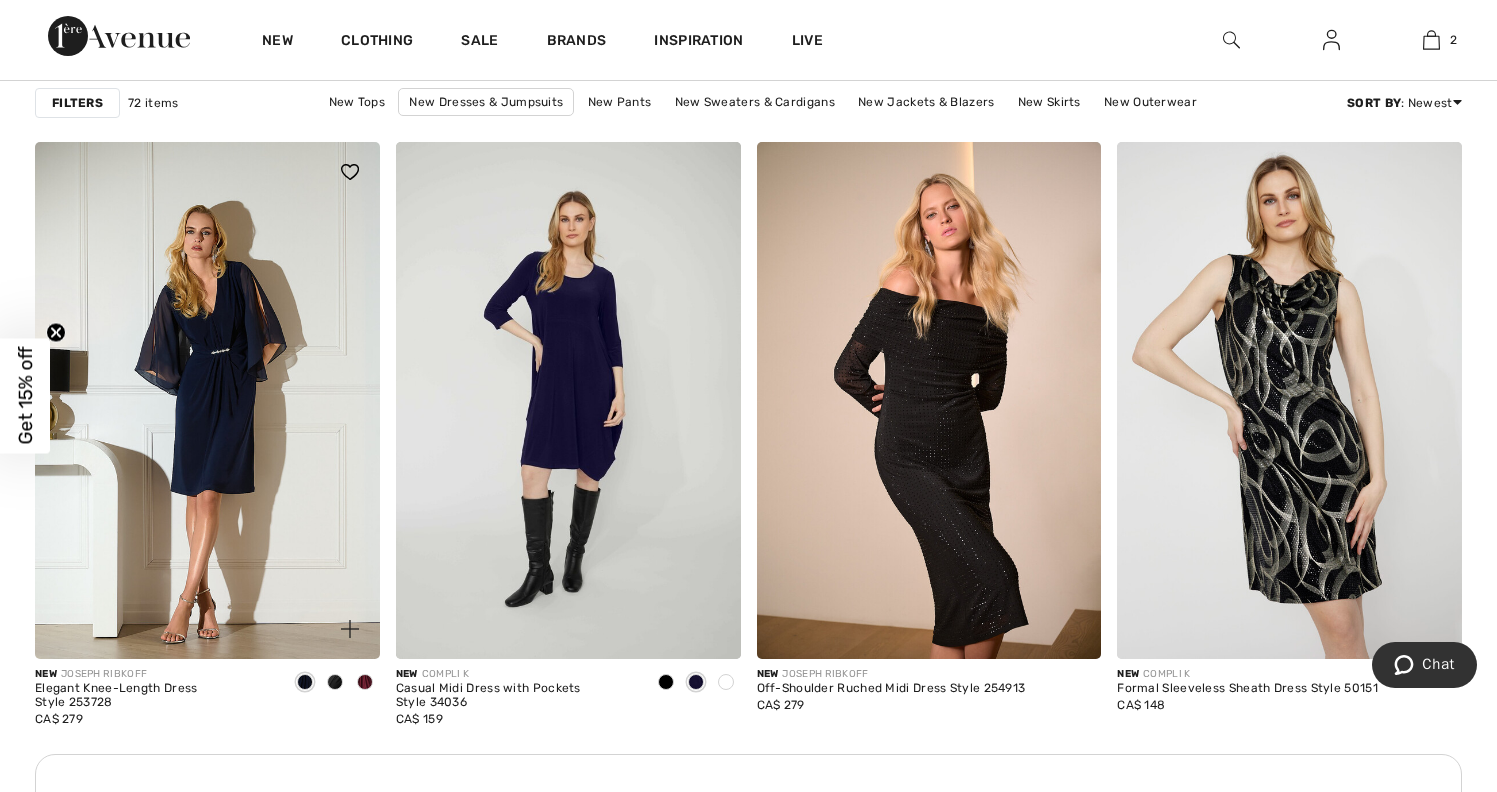 click at bounding box center [207, 400] 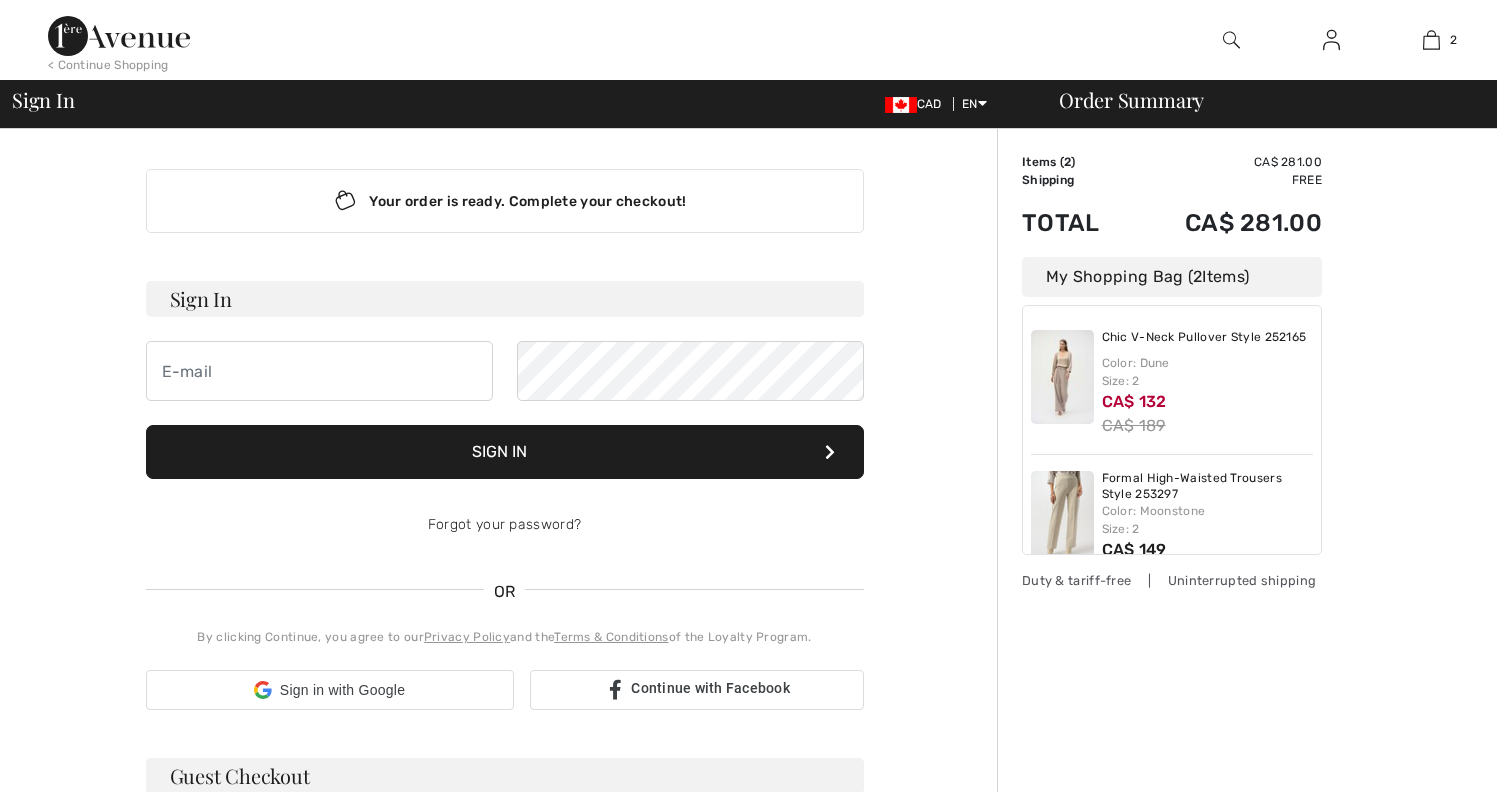 scroll, scrollTop: 0, scrollLeft: 0, axis: both 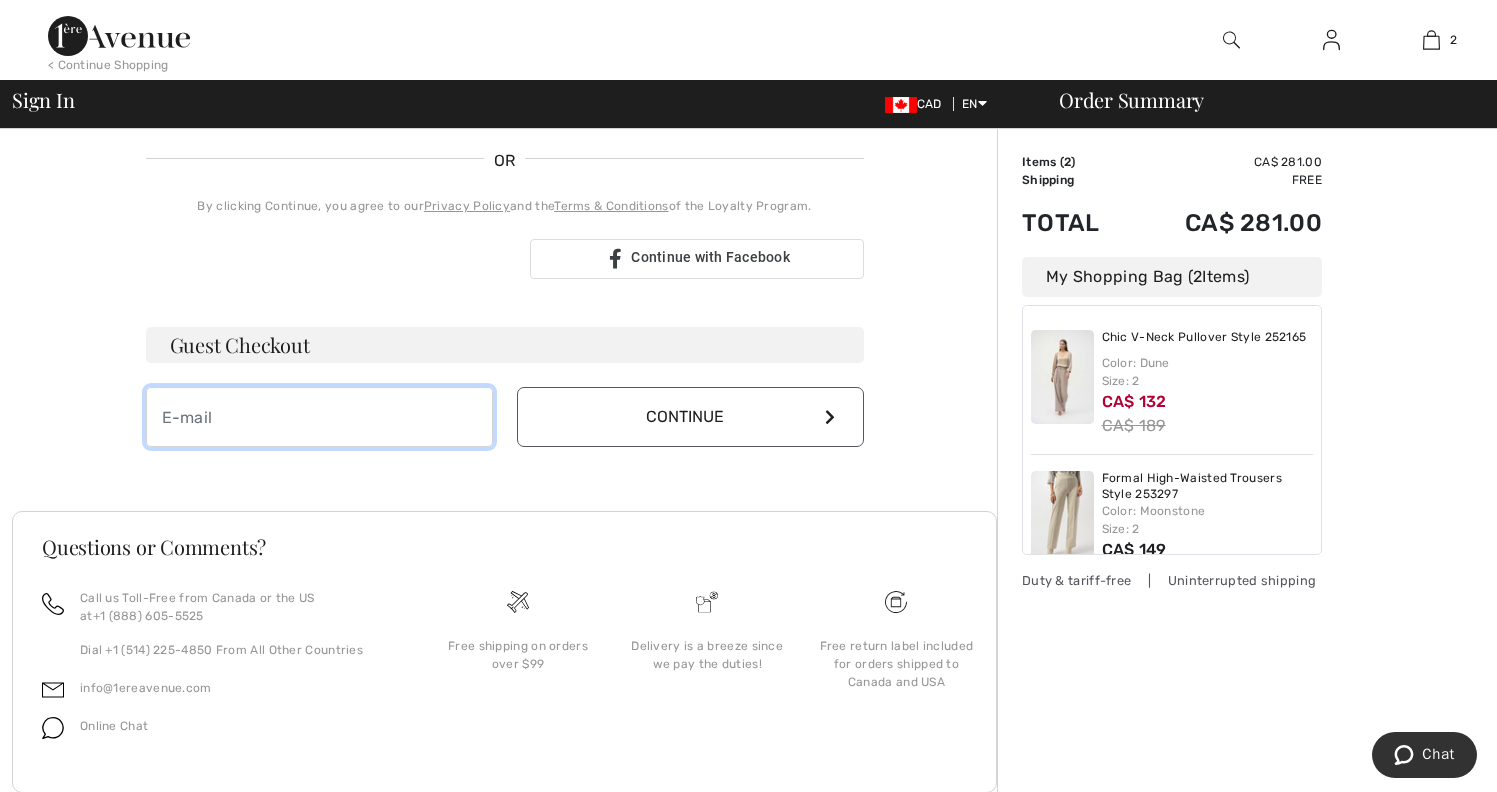 click at bounding box center (319, 417) 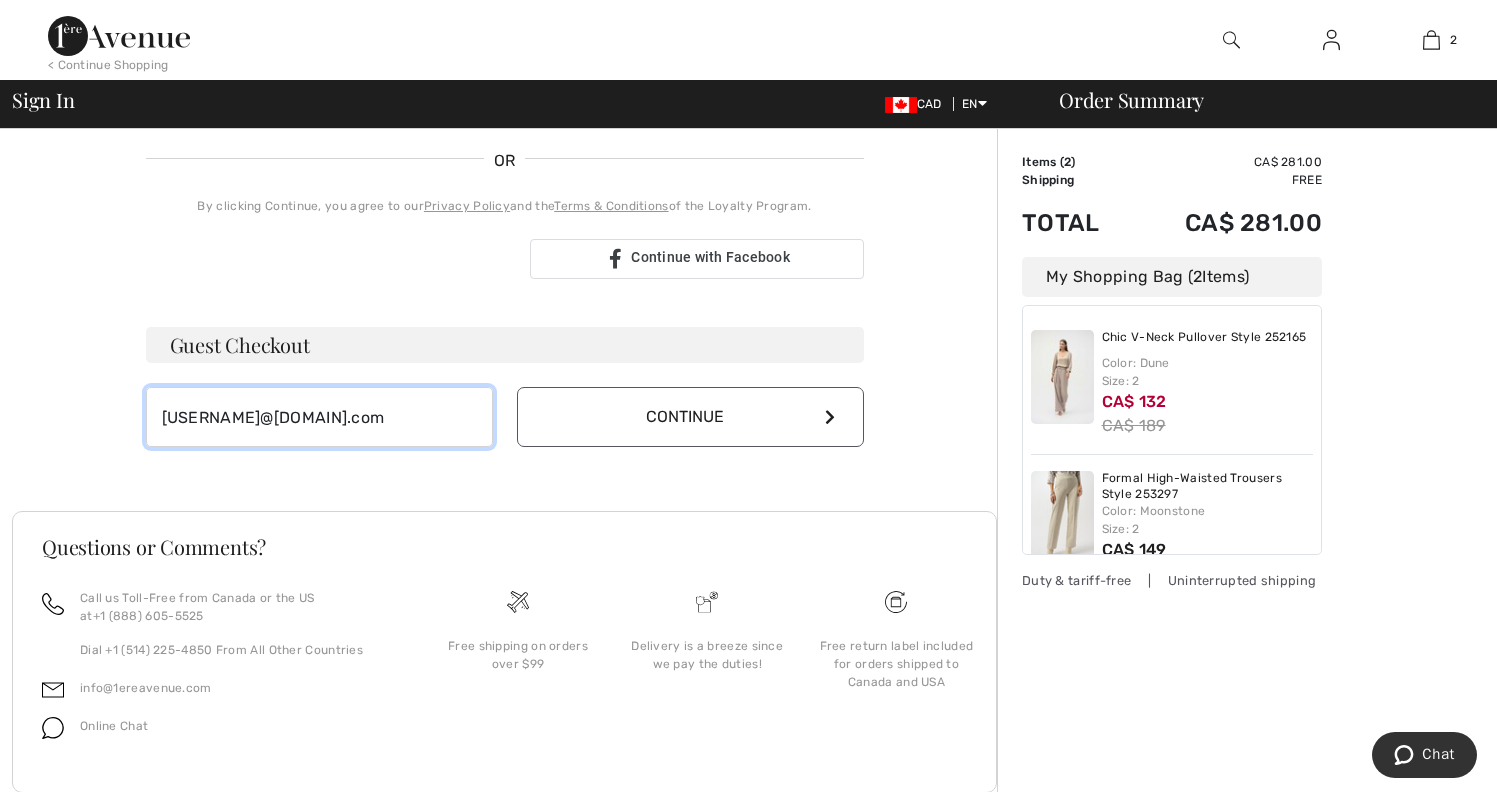type on "[USERNAME]@[DOMAIN].com" 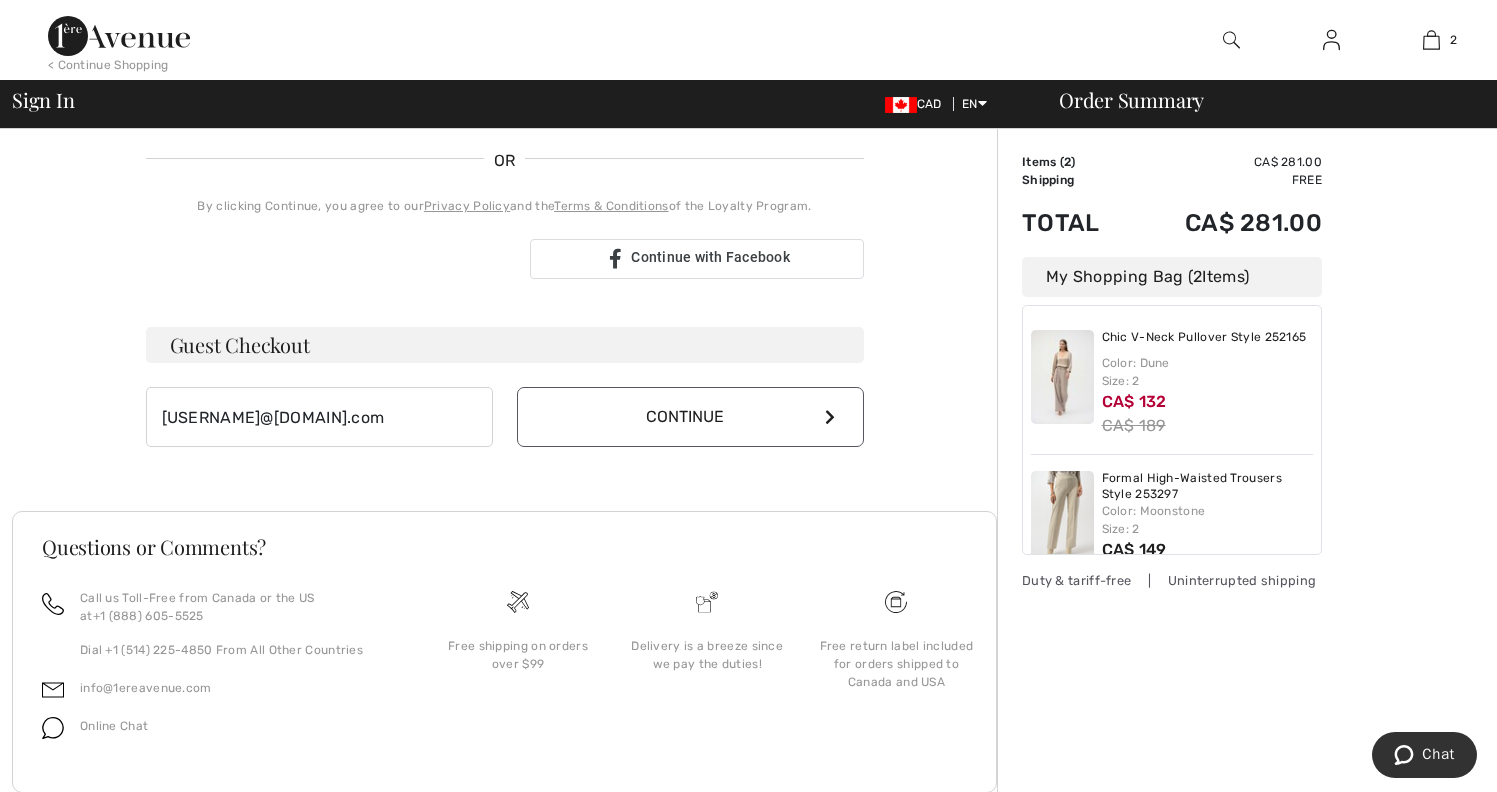 click on "Continue" at bounding box center (690, 417) 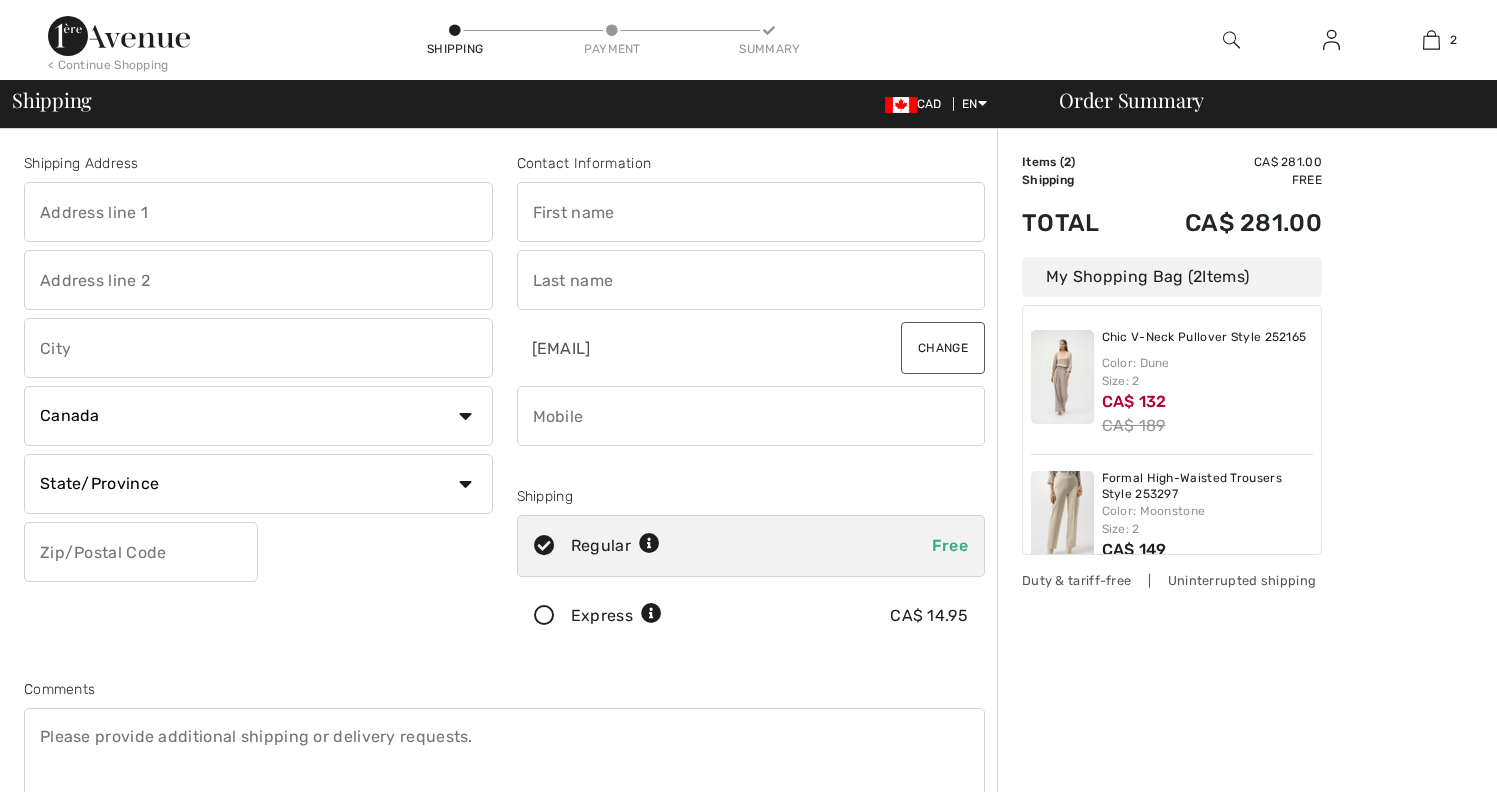 scroll, scrollTop: 0, scrollLeft: 0, axis: both 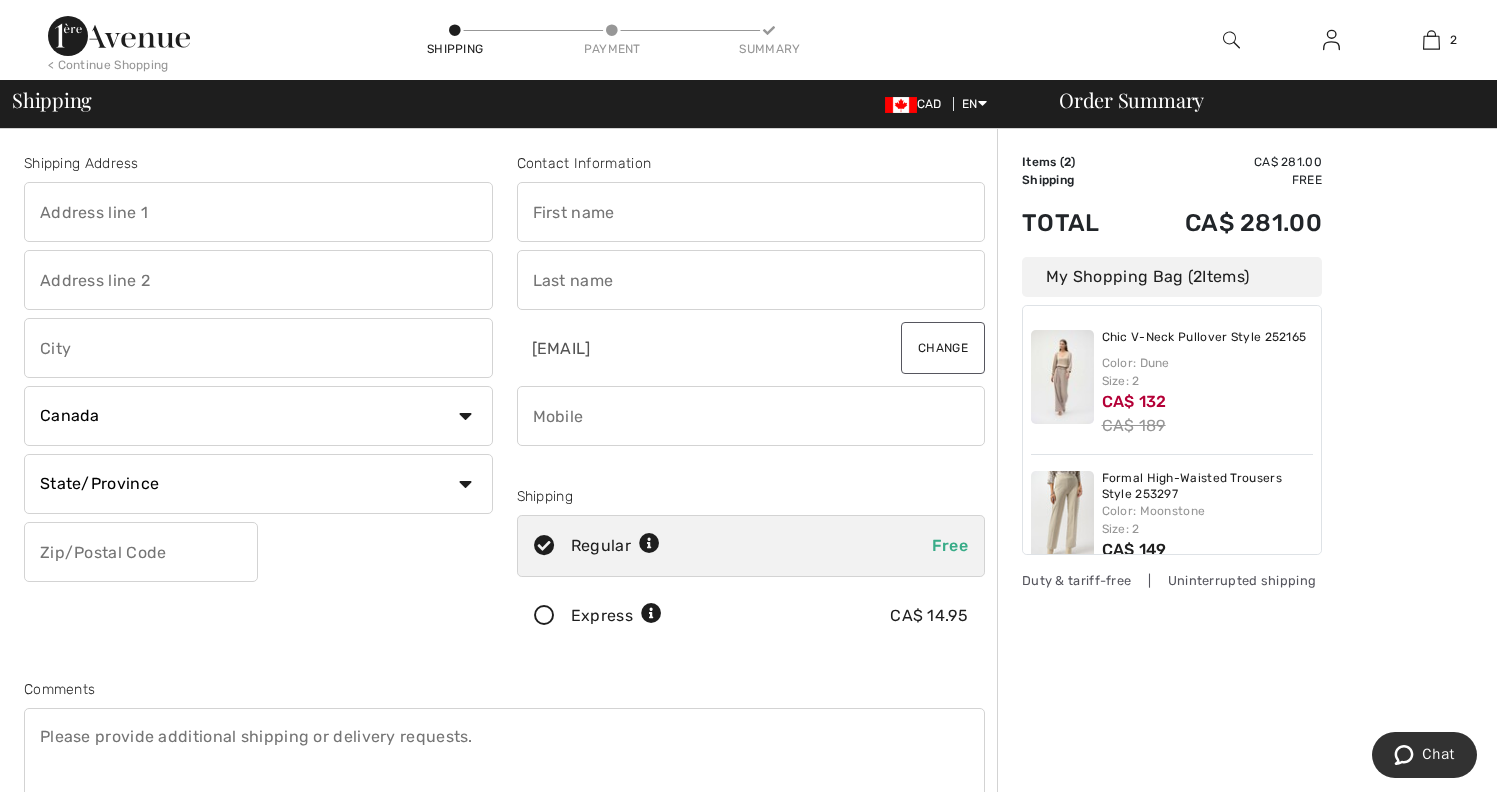 click at bounding box center (544, 616) 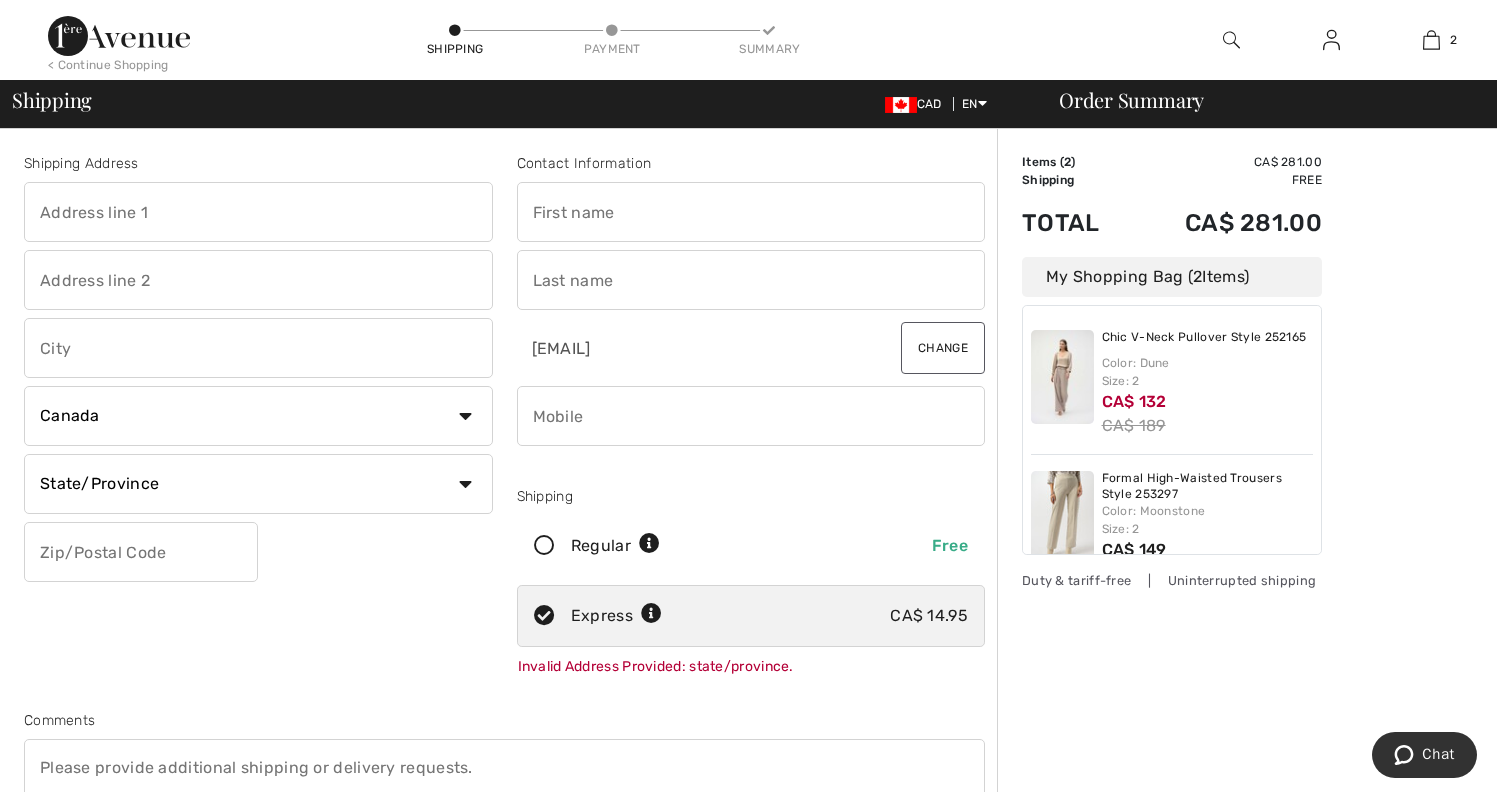 click at bounding box center (258, 212) 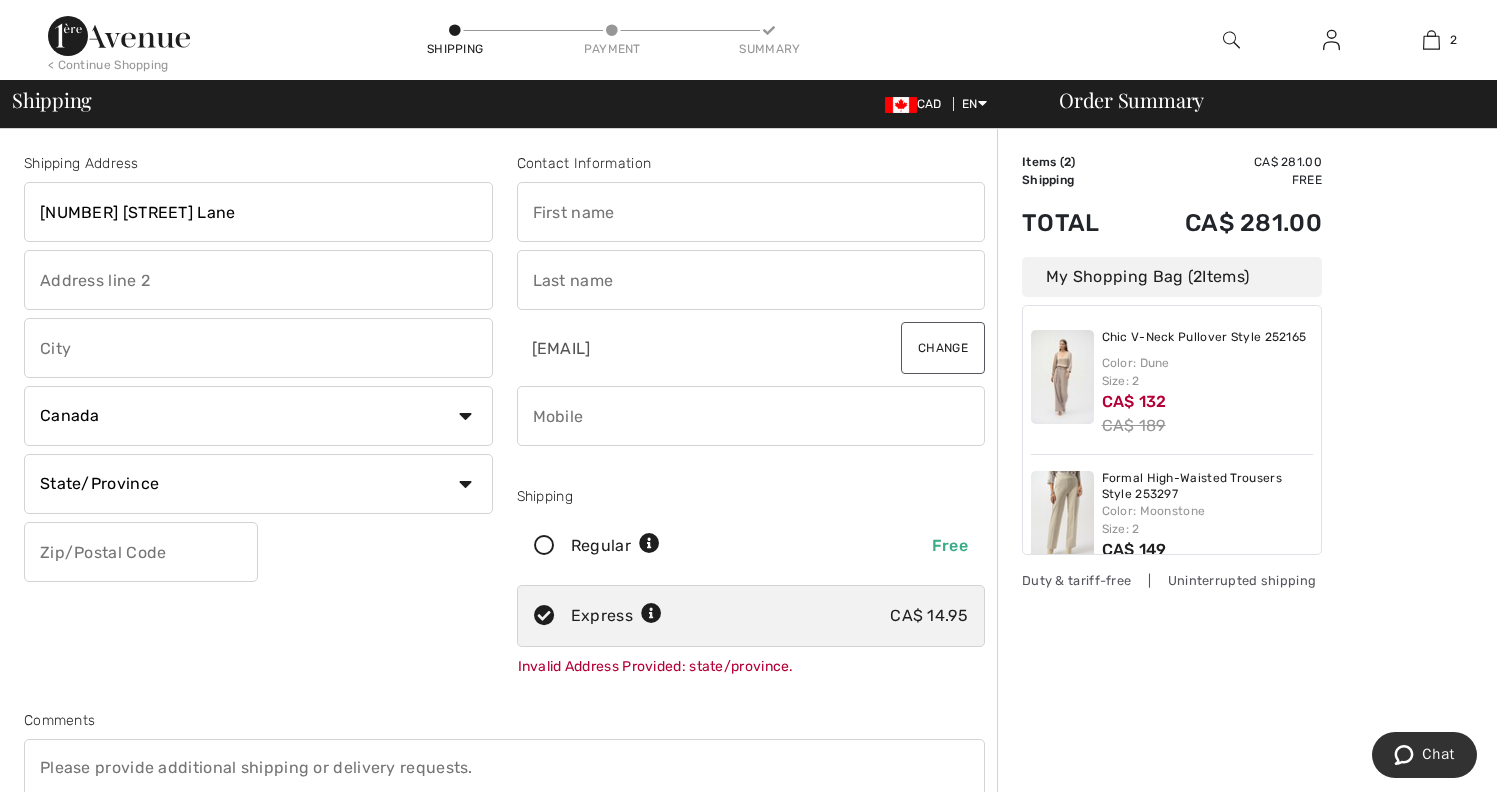 type on "[NUMBER] [STREET]" 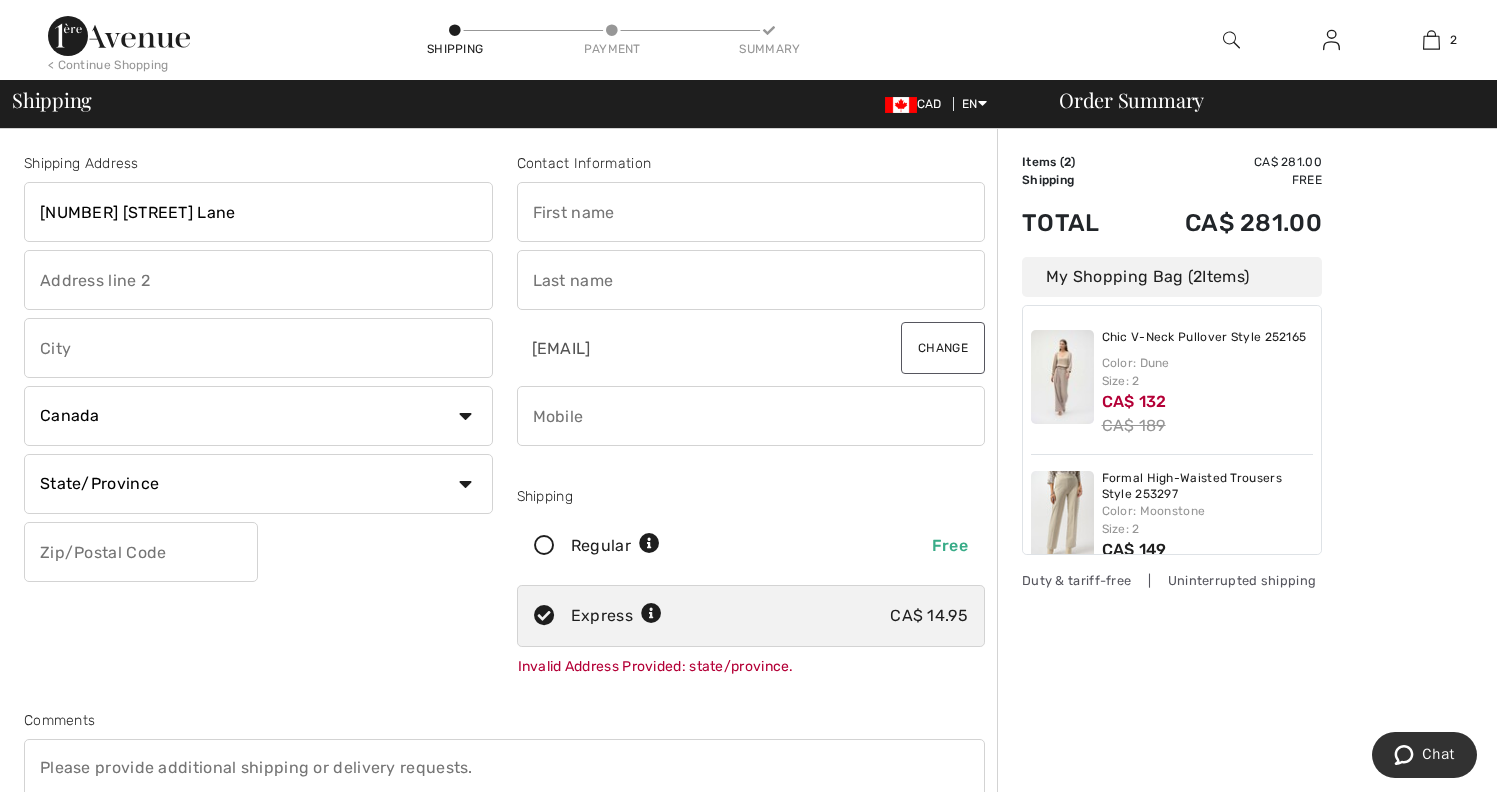 click at bounding box center (751, 212) 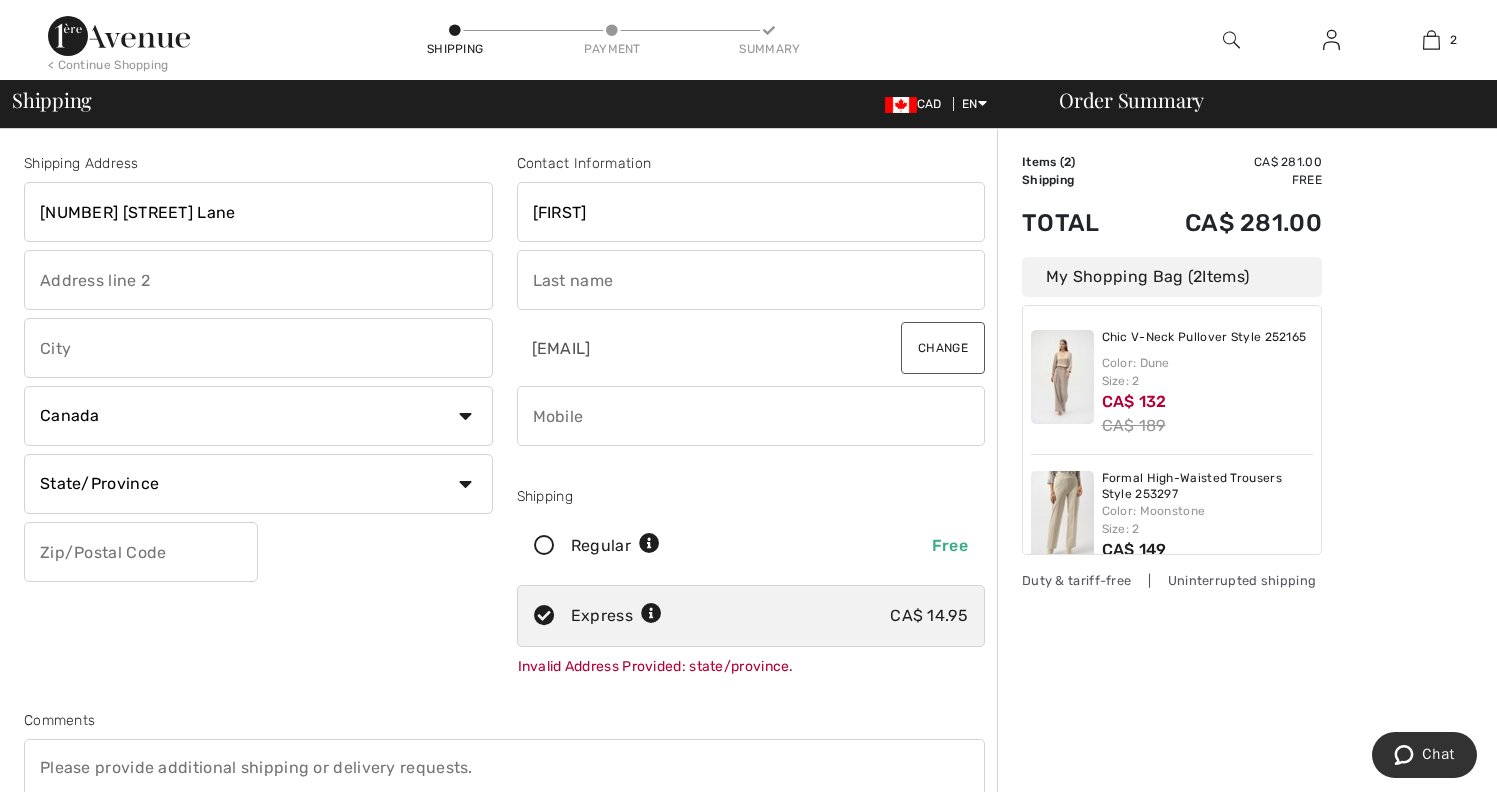 type on "[FIRST]" 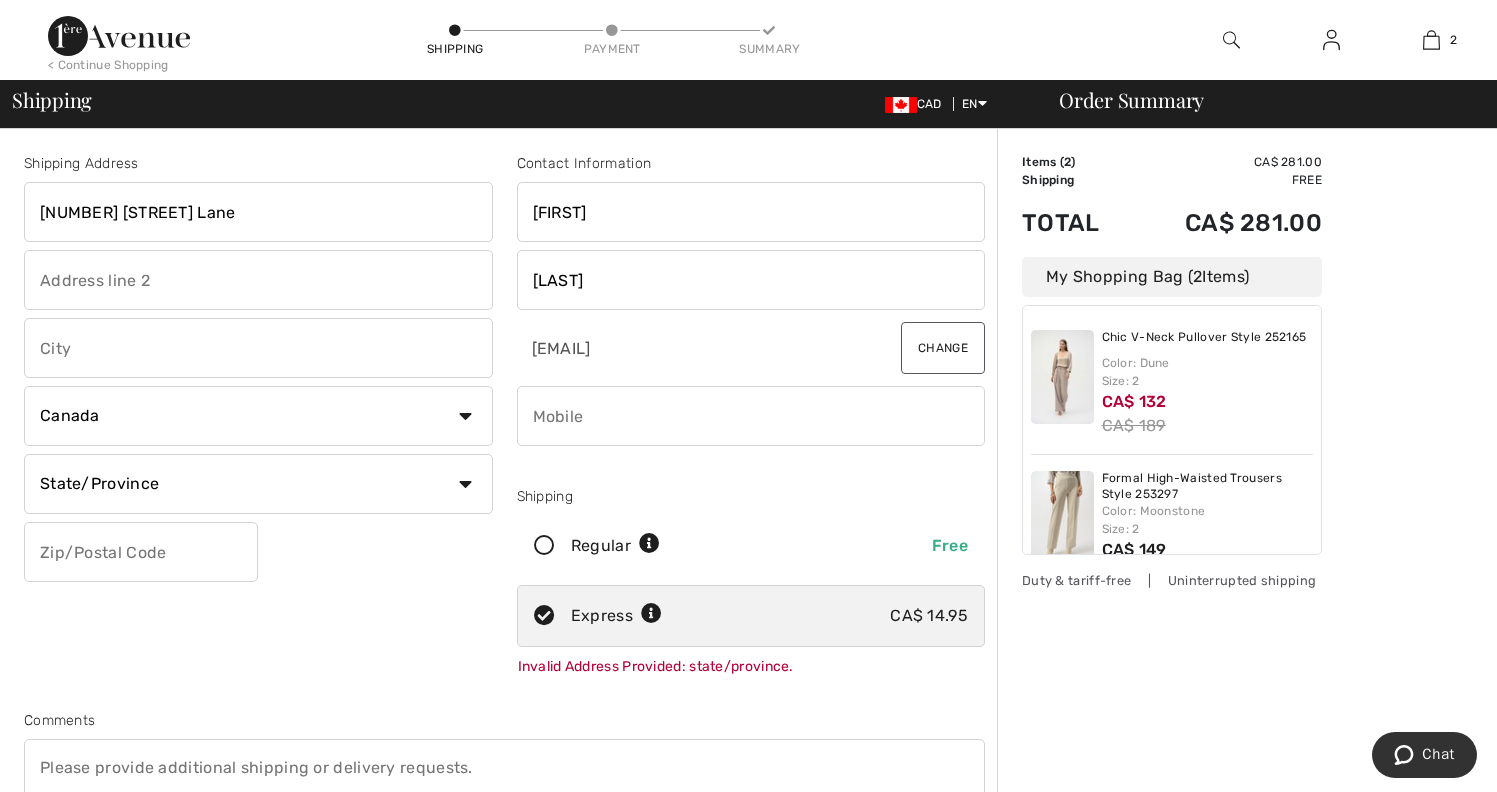 type on "[LAST]" 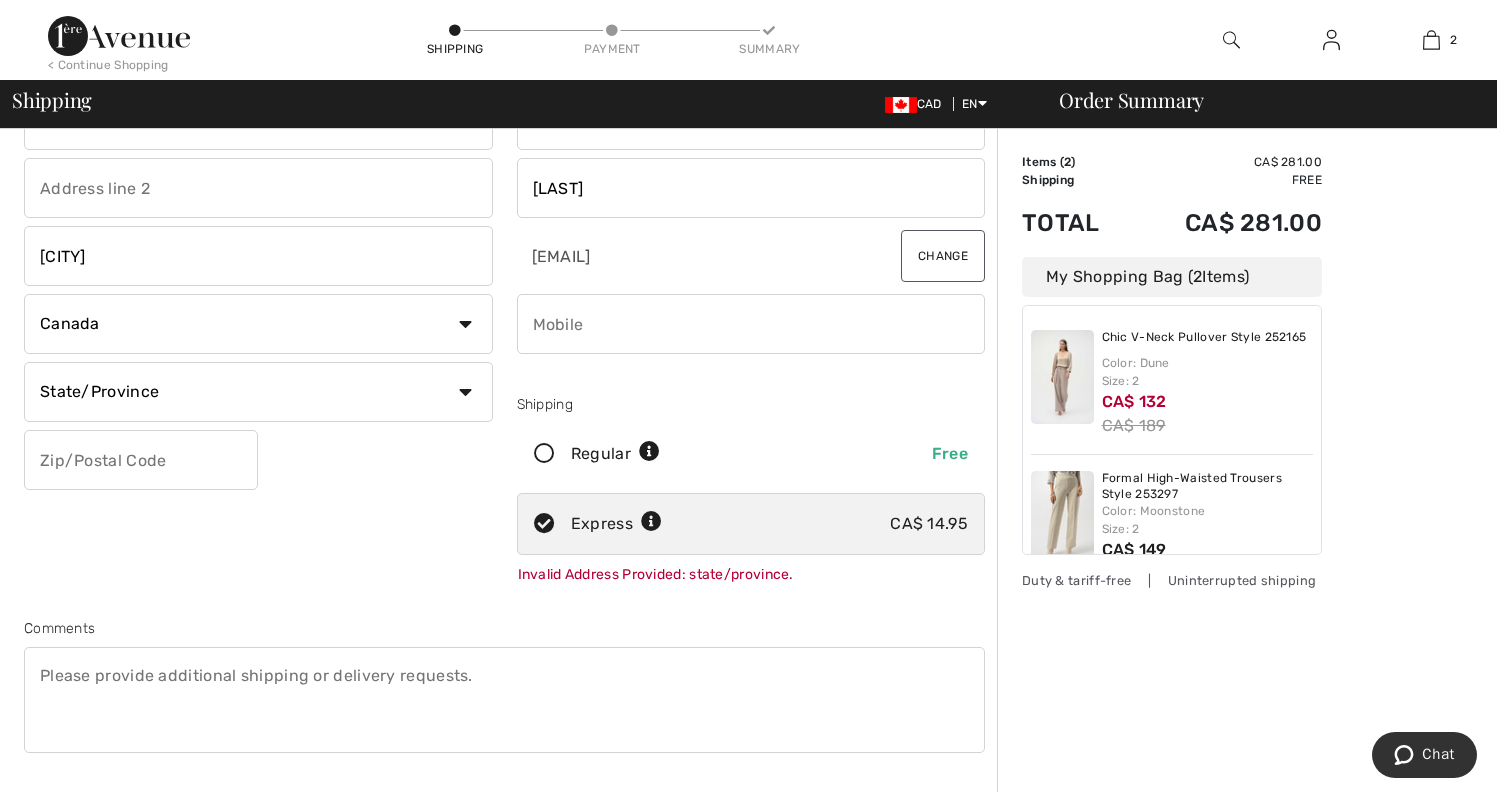scroll, scrollTop: 106, scrollLeft: 0, axis: vertical 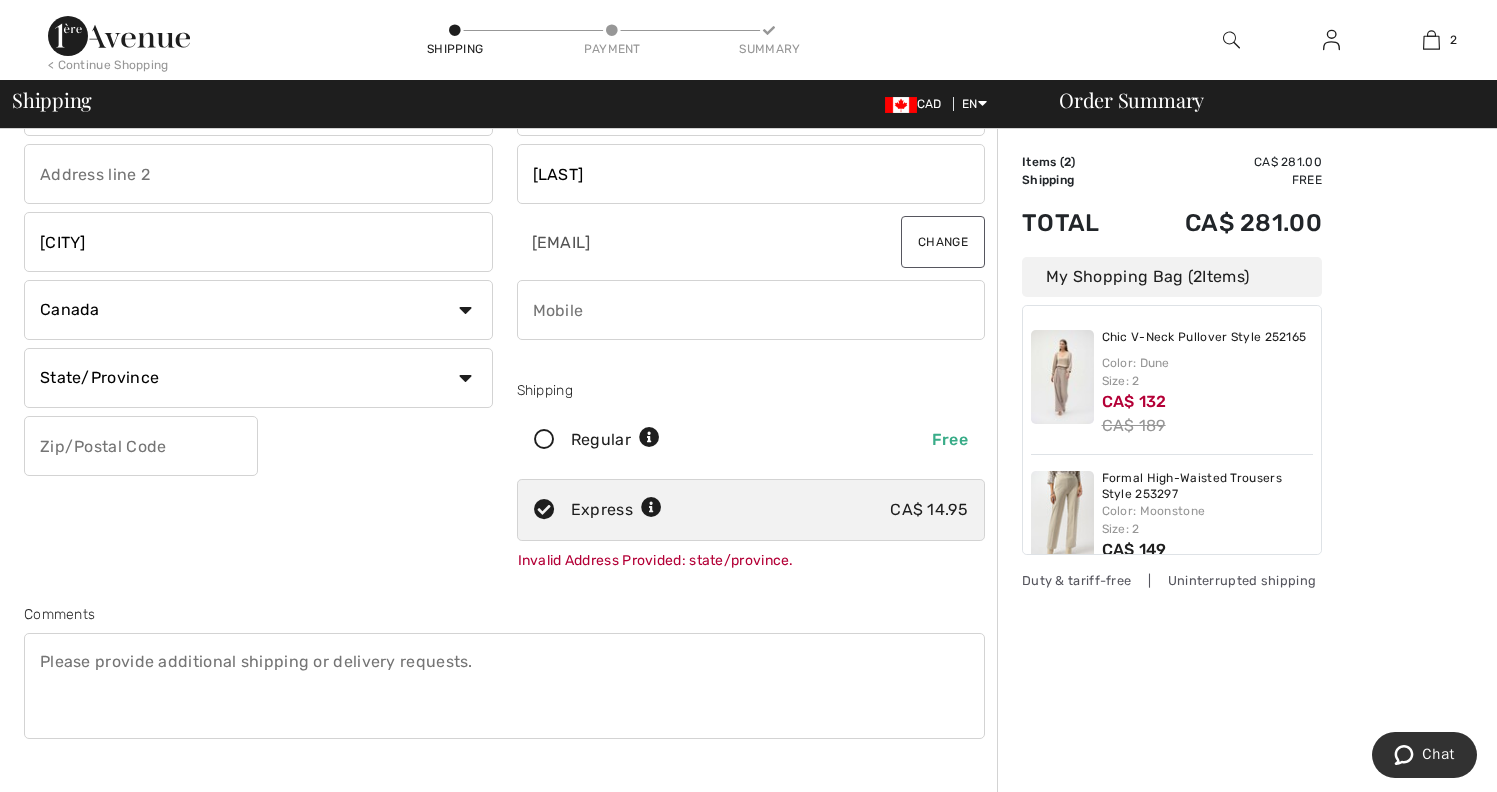 type on "[CITY]" 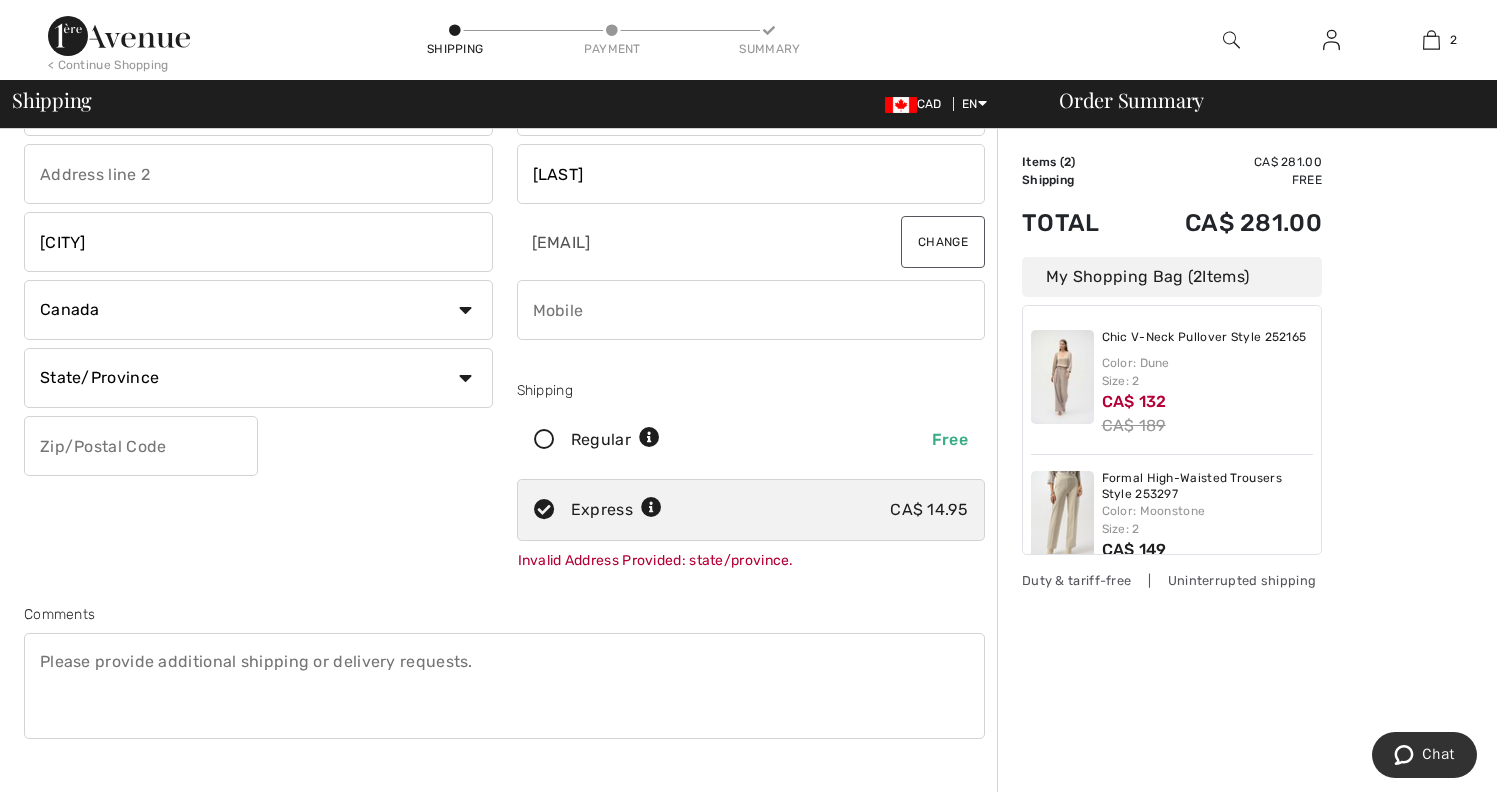 select on "ON" 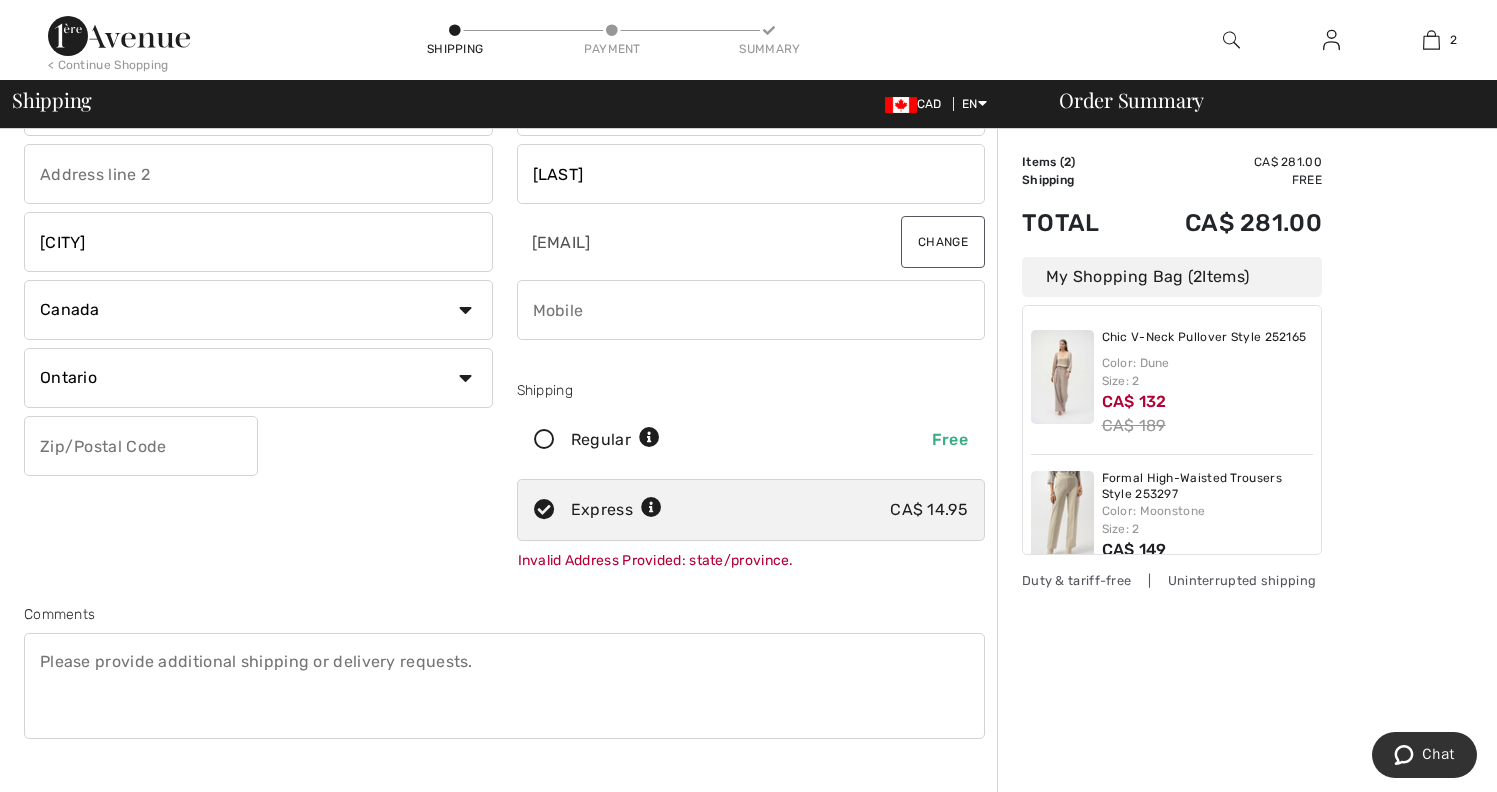 click at bounding box center [751, 310] 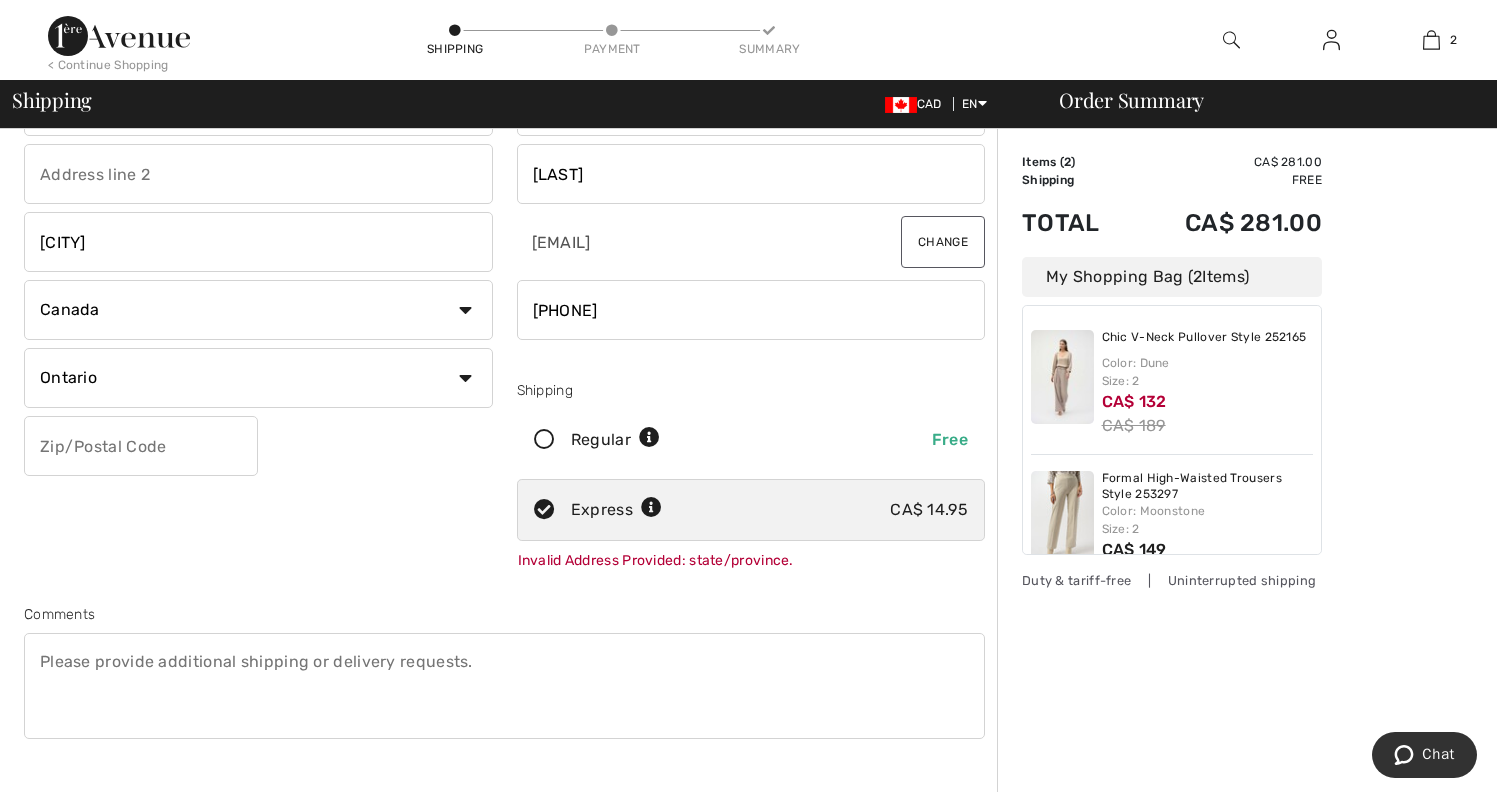 type on "6472673537" 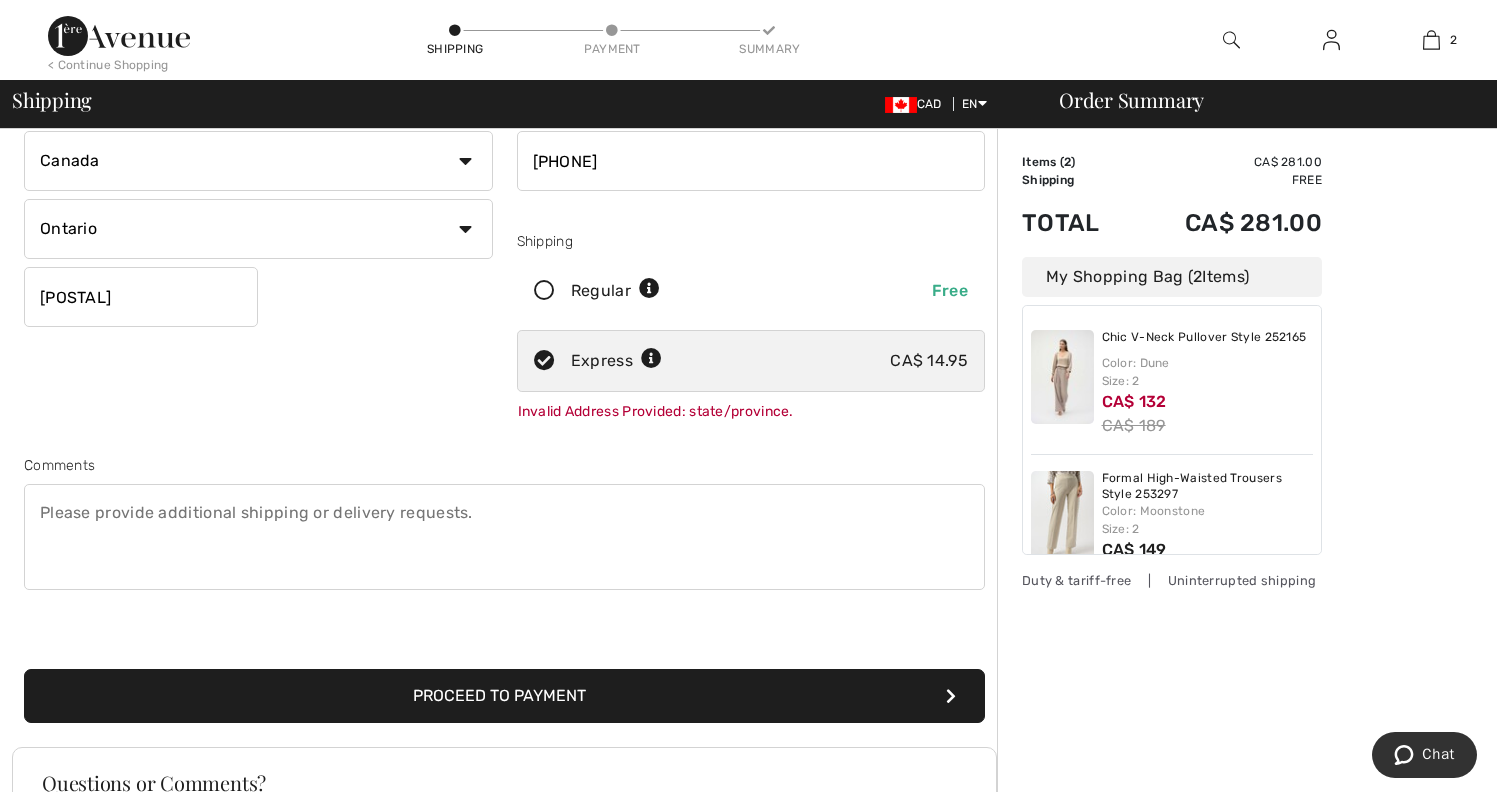 scroll, scrollTop: 260, scrollLeft: 0, axis: vertical 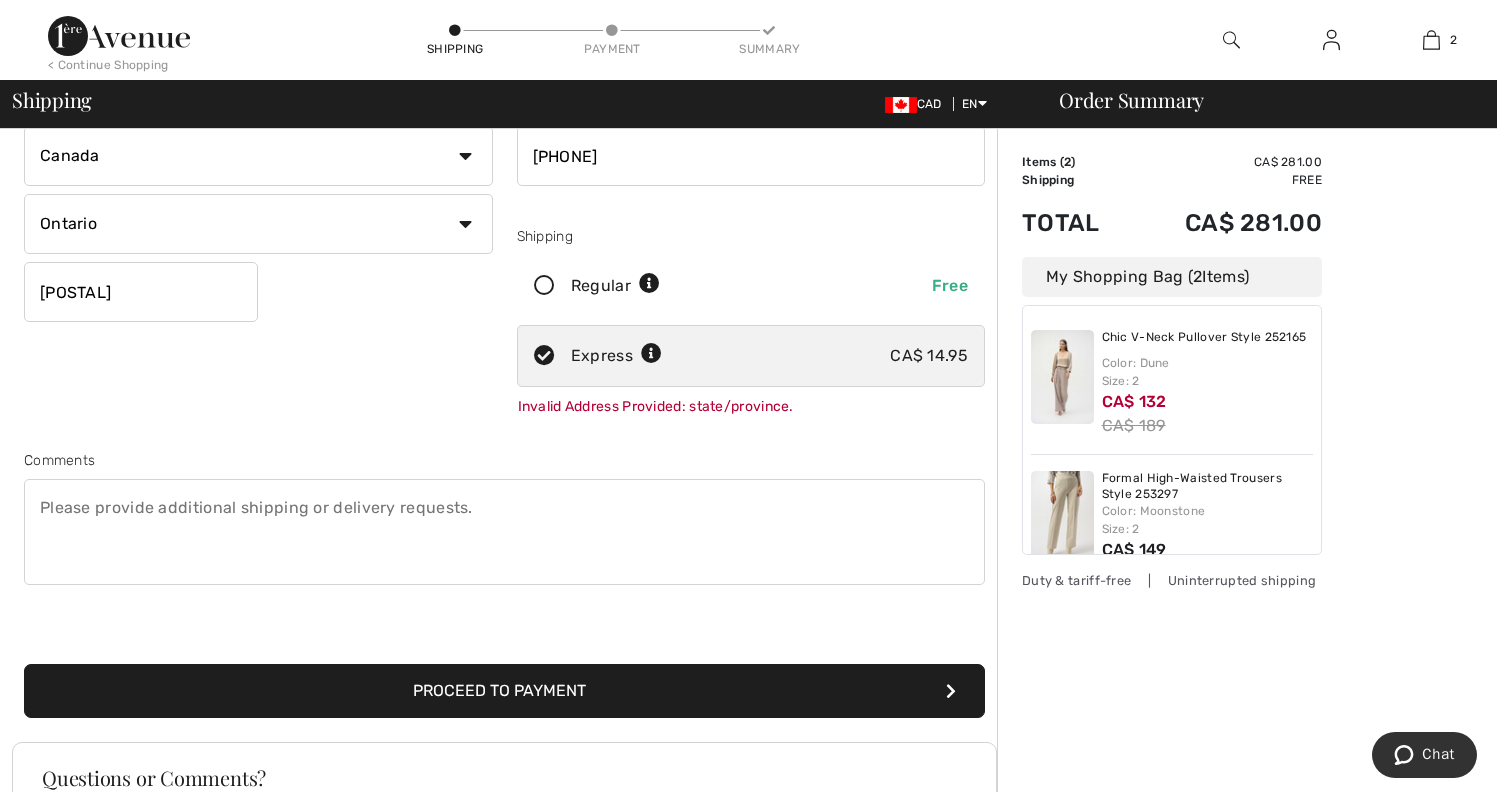 type on "L4A1X1" 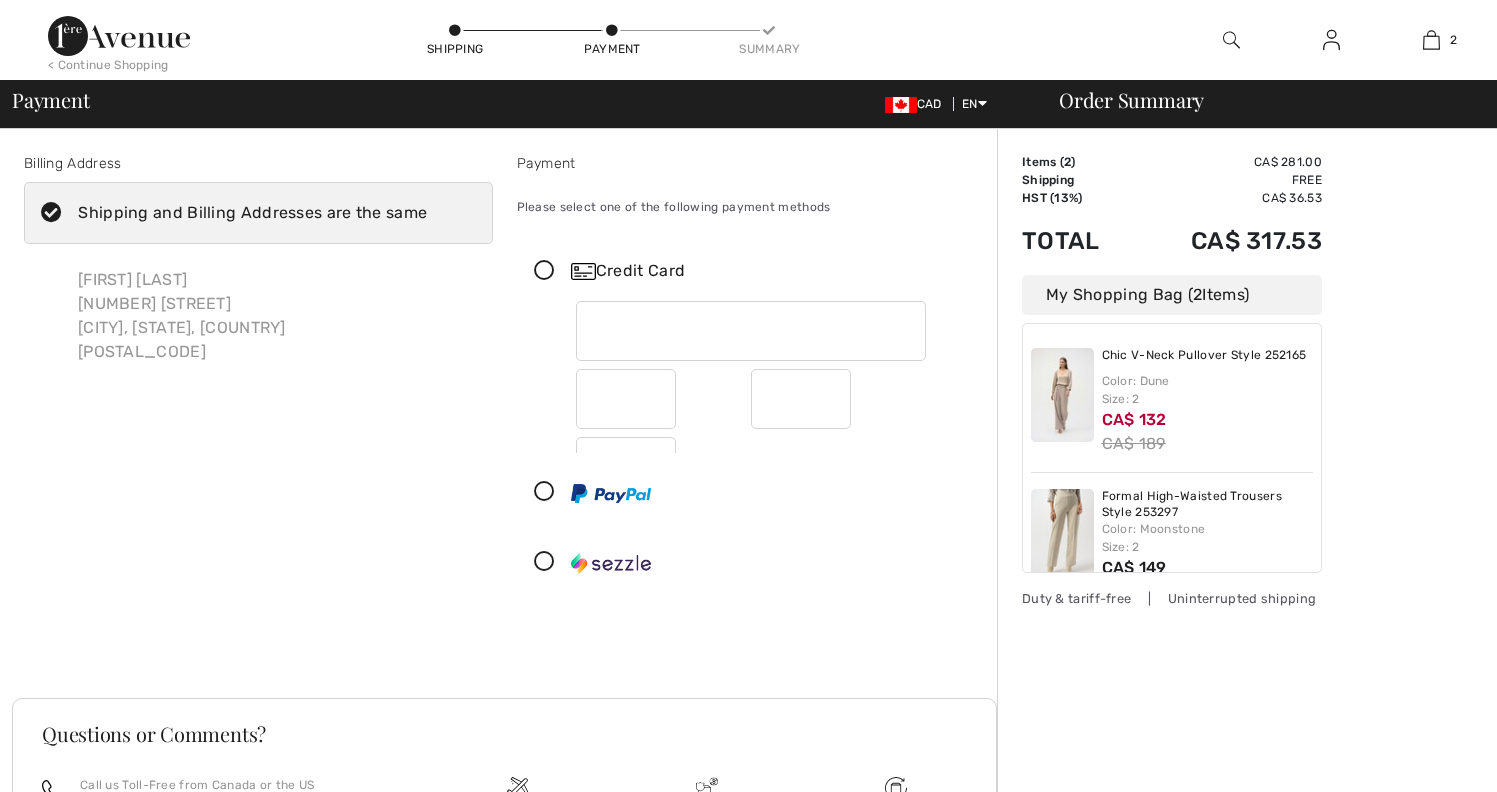 scroll, scrollTop: 0, scrollLeft: 0, axis: both 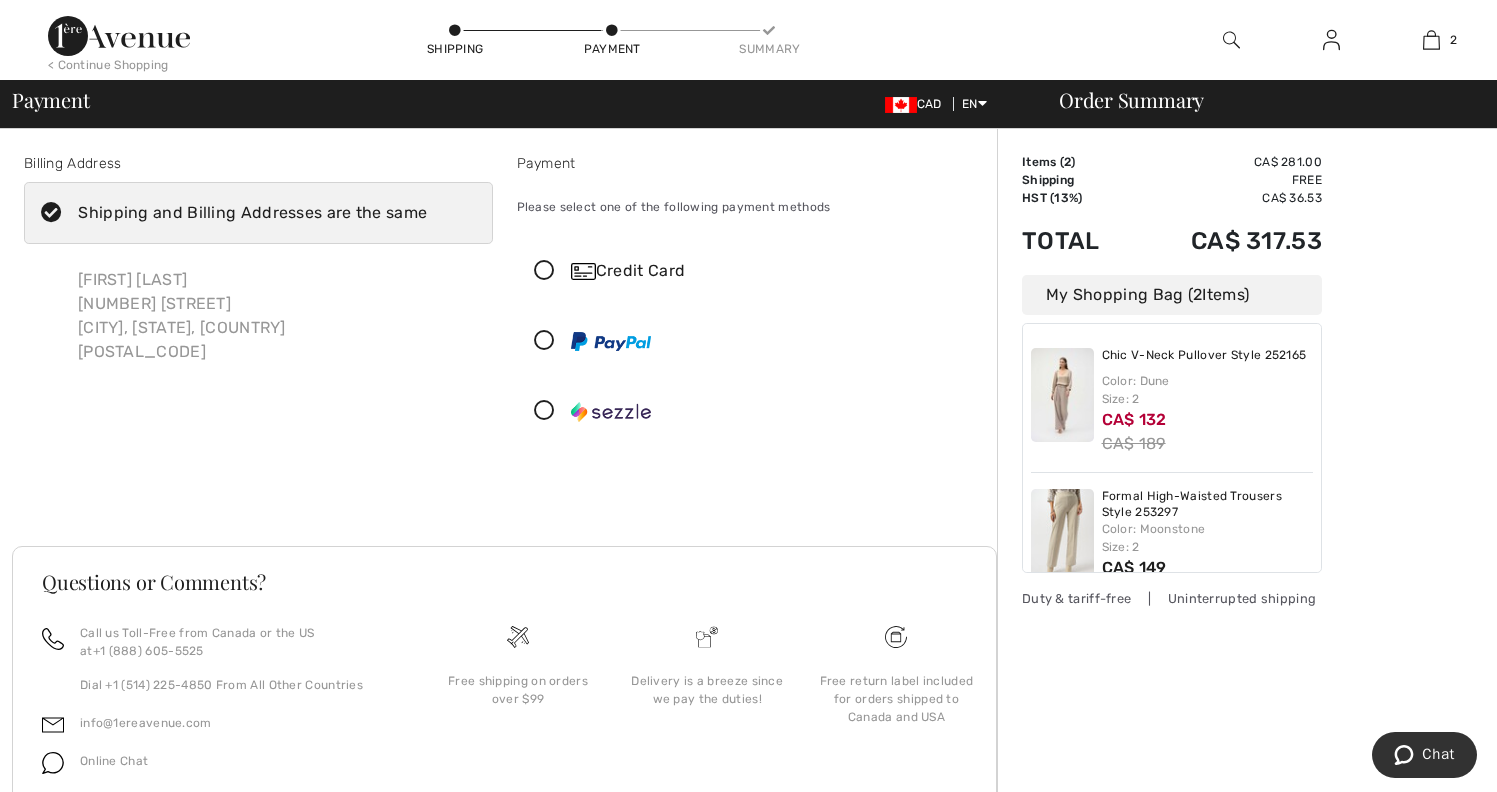 click at bounding box center [544, 271] 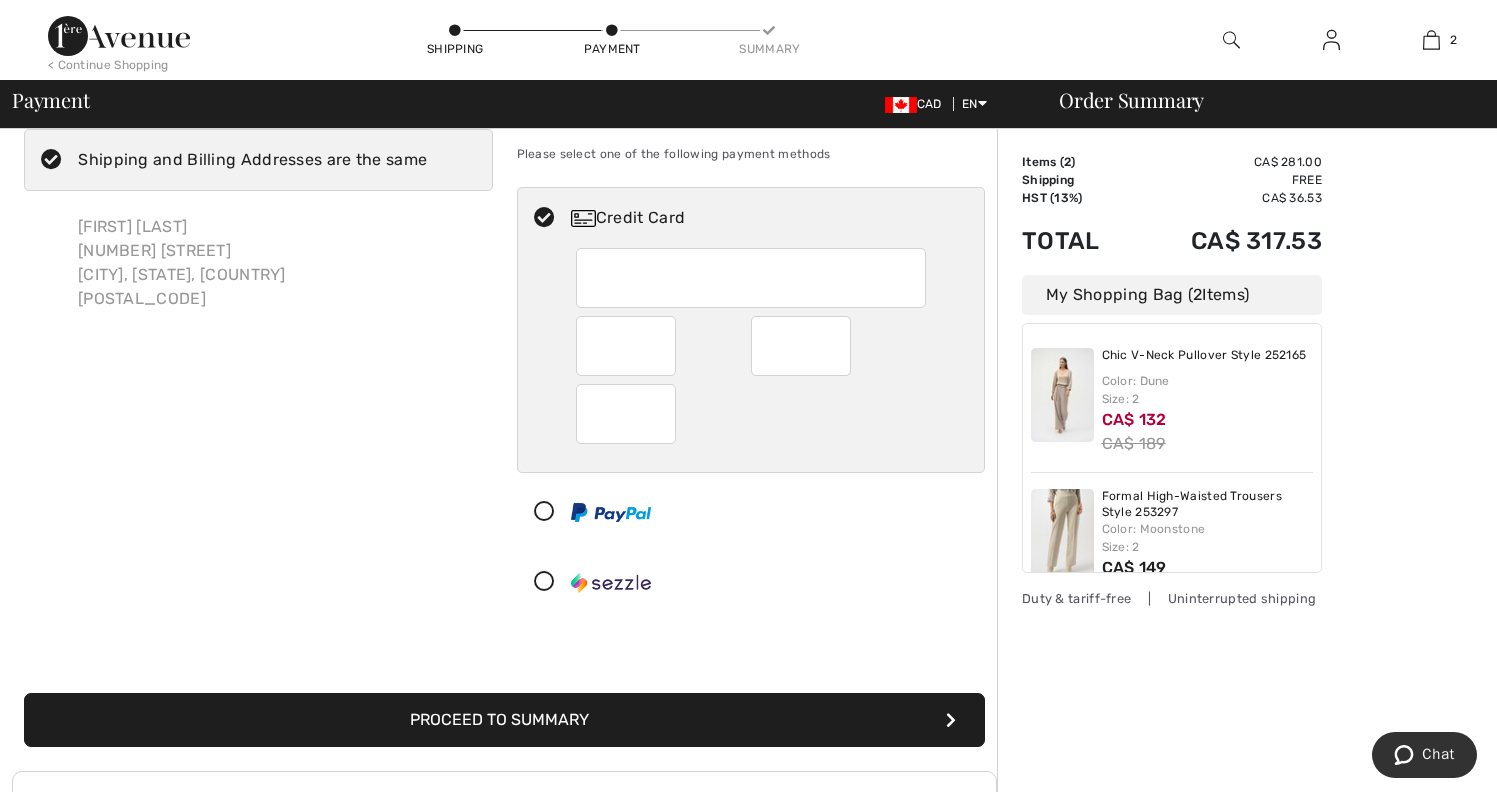 scroll, scrollTop: 0, scrollLeft: 0, axis: both 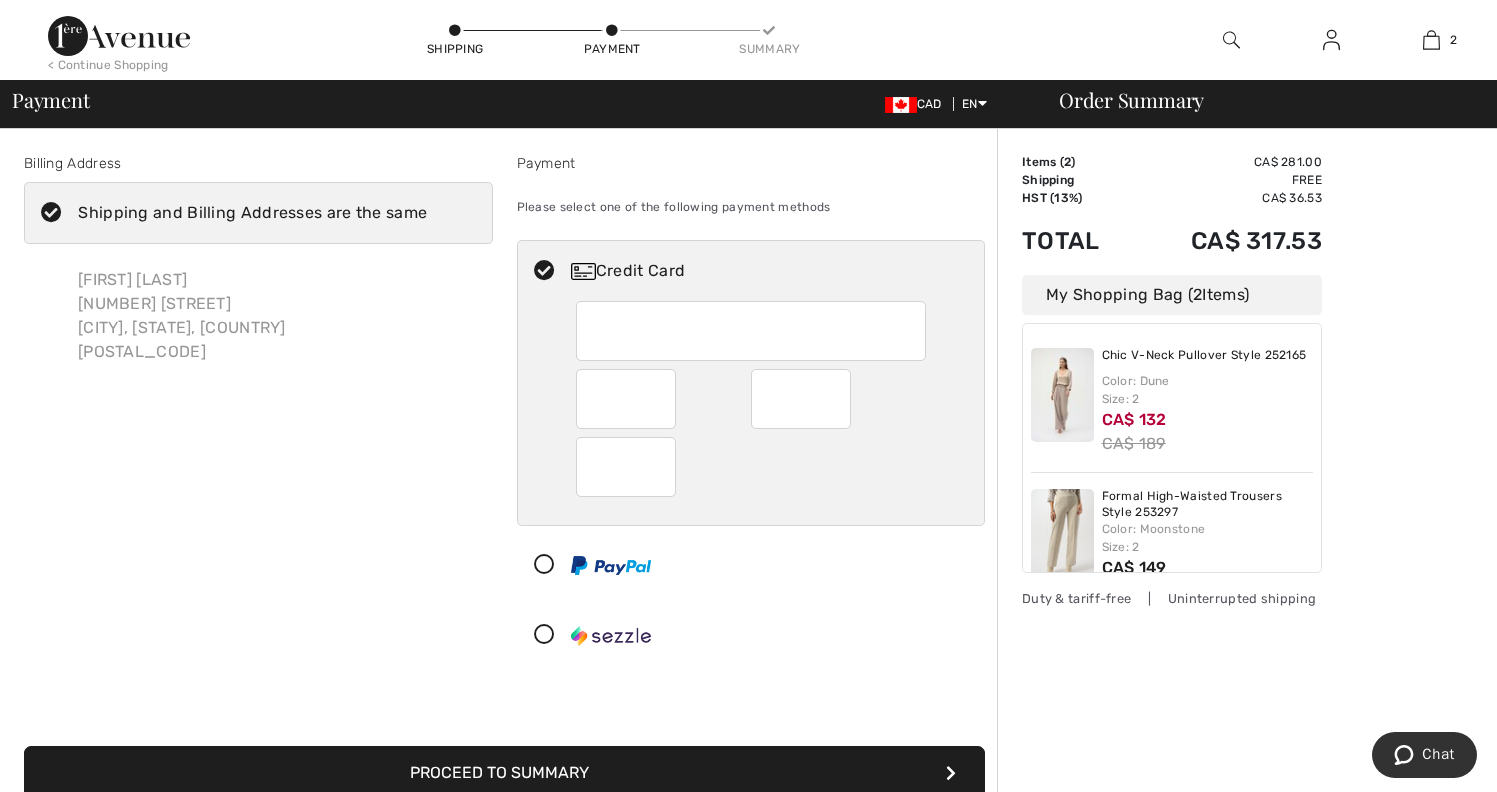click at bounding box center (455, 31) 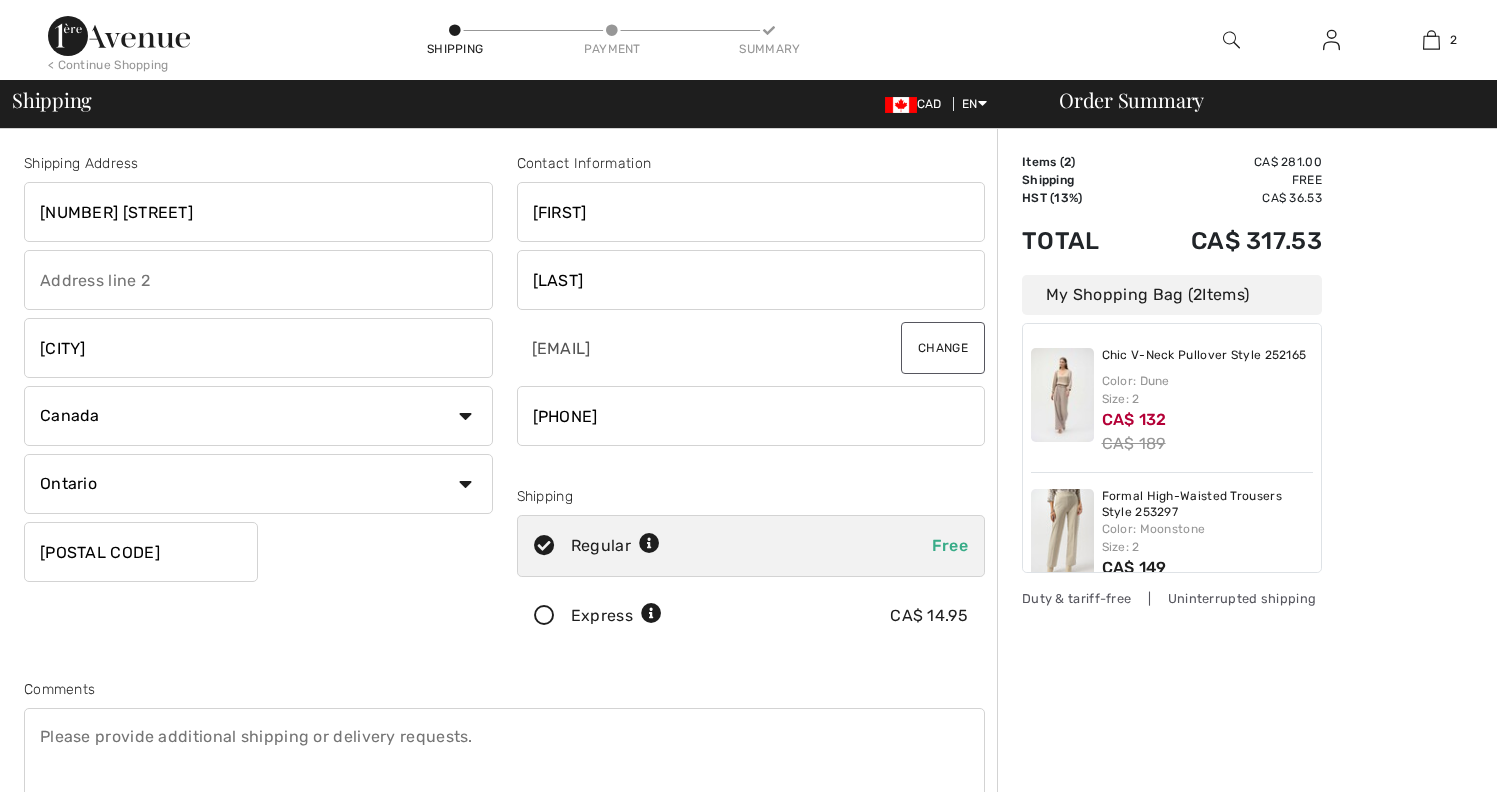 scroll, scrollTop: 0, scrollLeft: 0, axis: both 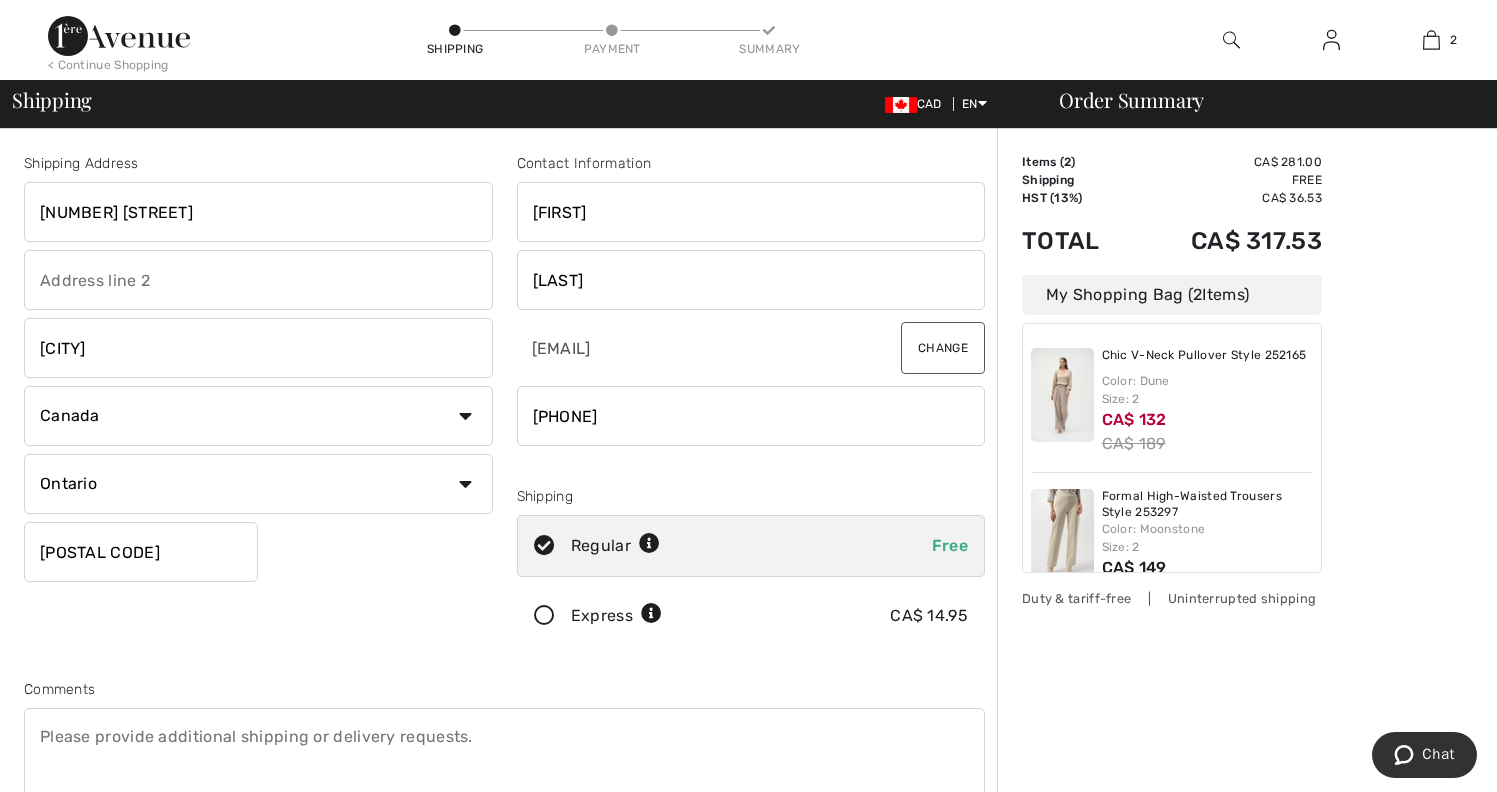 click on "Color: Dune Size: 2" at bounding box center [1208, 390] 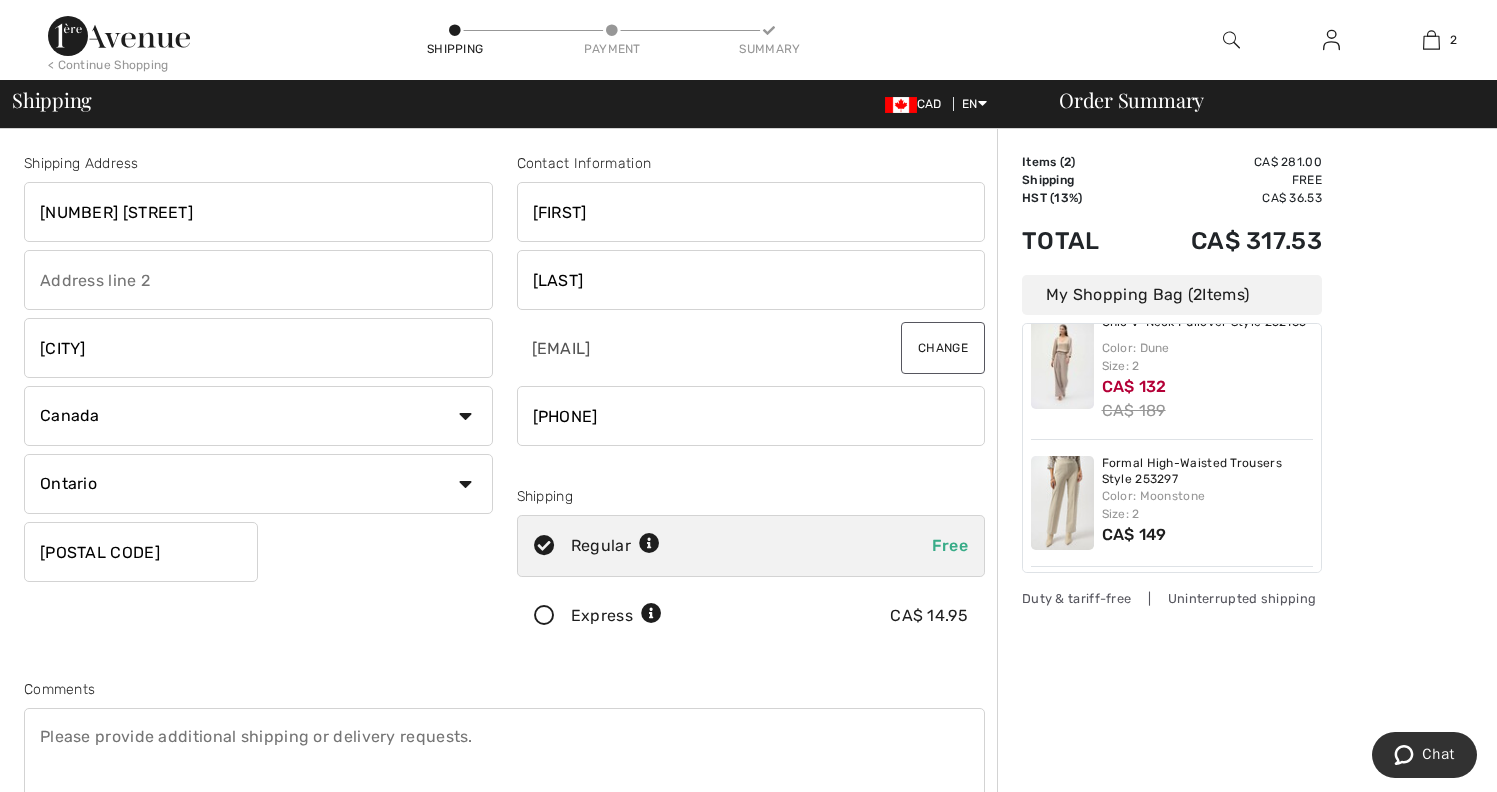 scroll, scrollTop: 0, scrollLeft: 0, axis: both 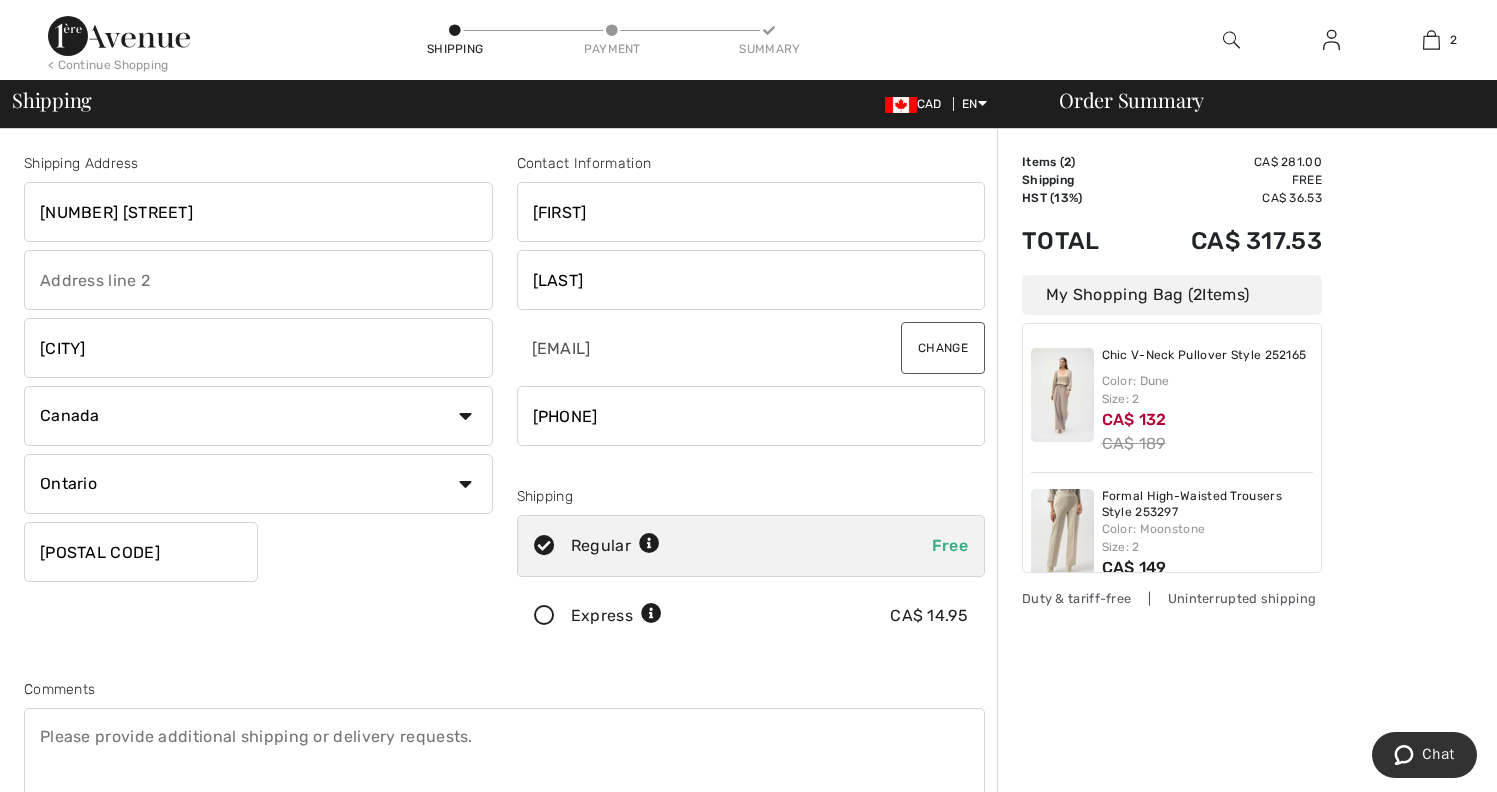 click at bounding box center (1062, 395) 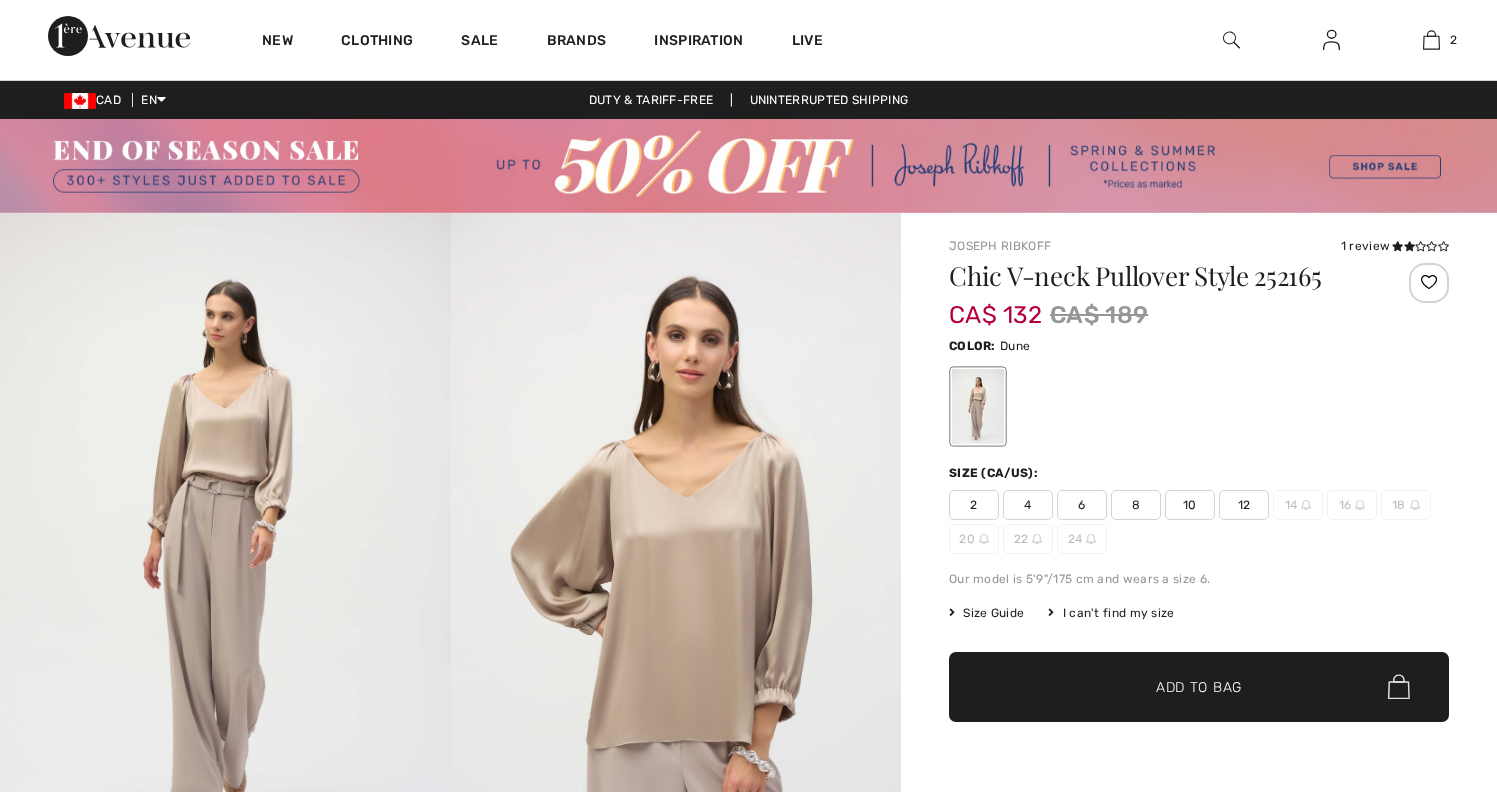 scroll, scrollTop: 0, scrollLeft: 0, axis: both 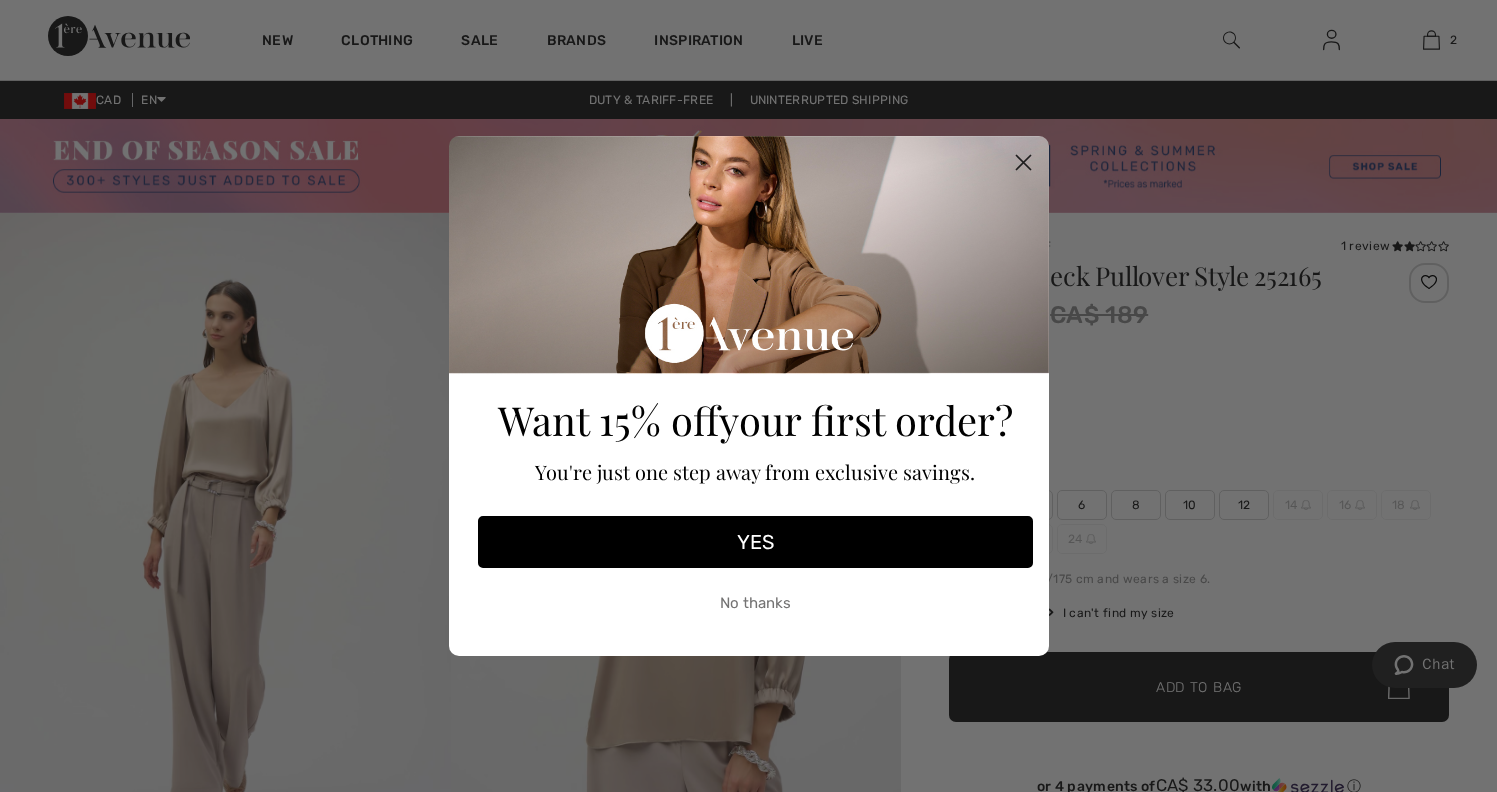 click on "YES" at bounding box center (755, 542) 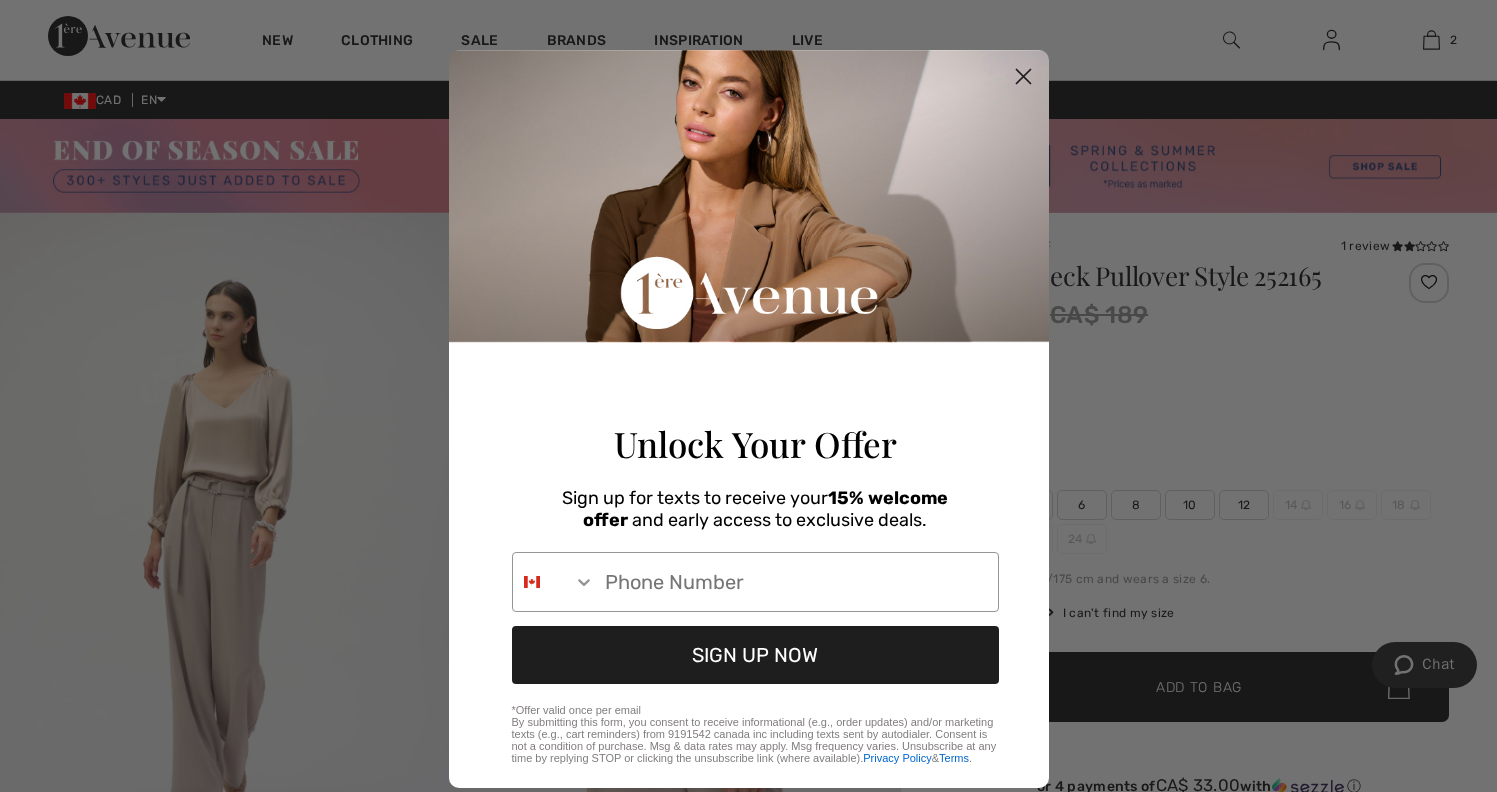 click 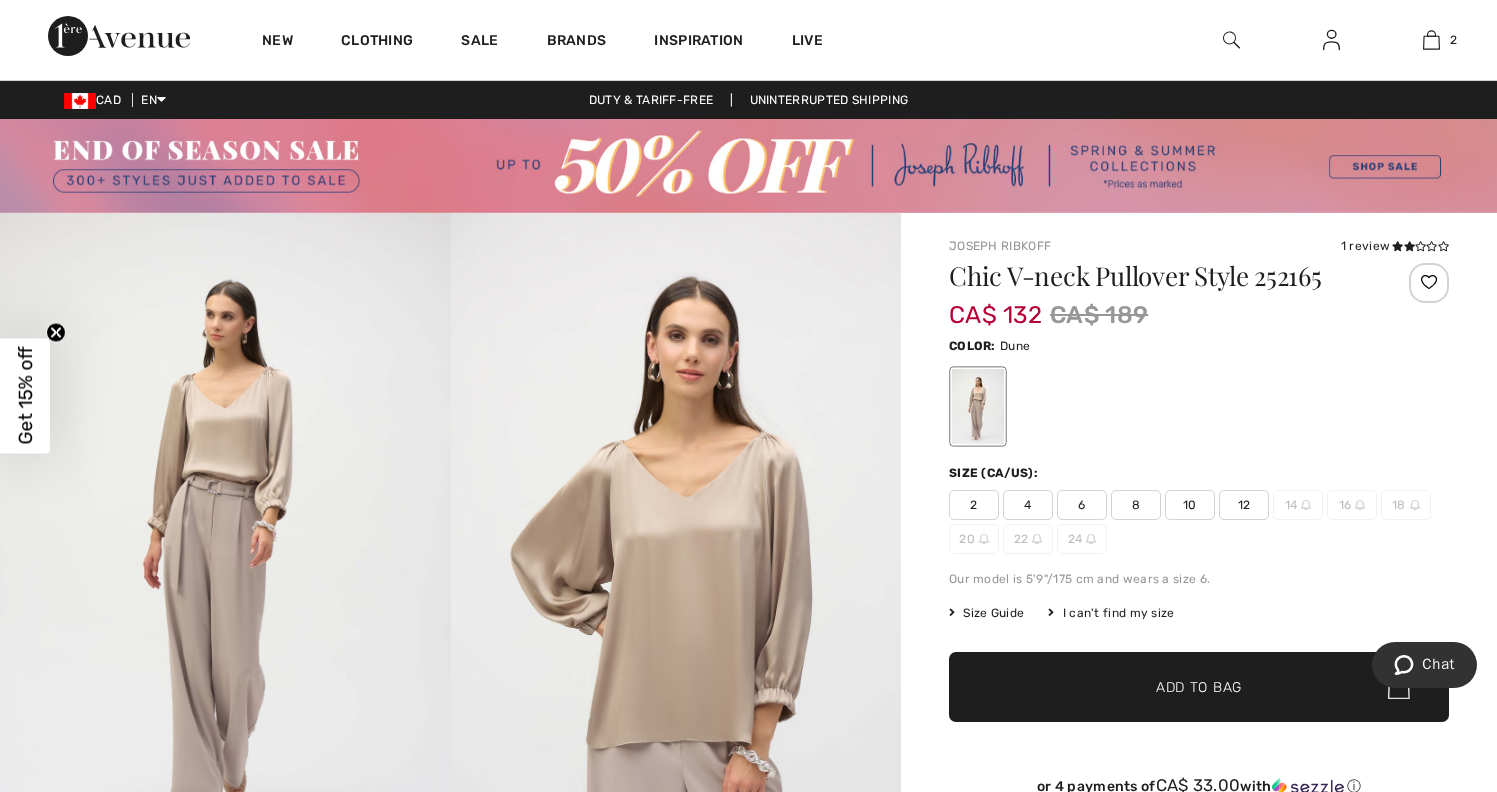click at bounding box center [748, 166] 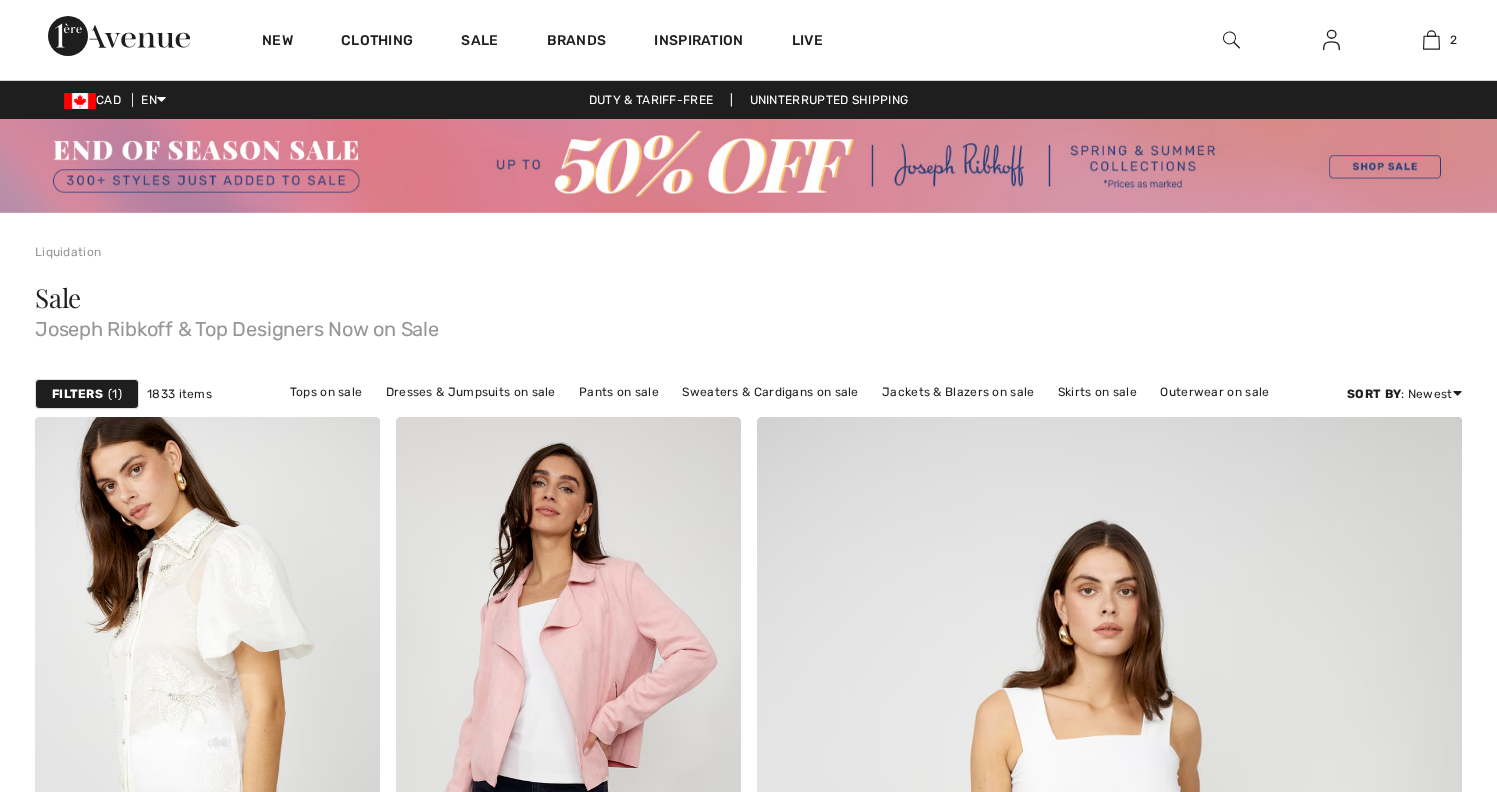 scroll, scrollTop: 0, scrollLeft: 0, axis: both 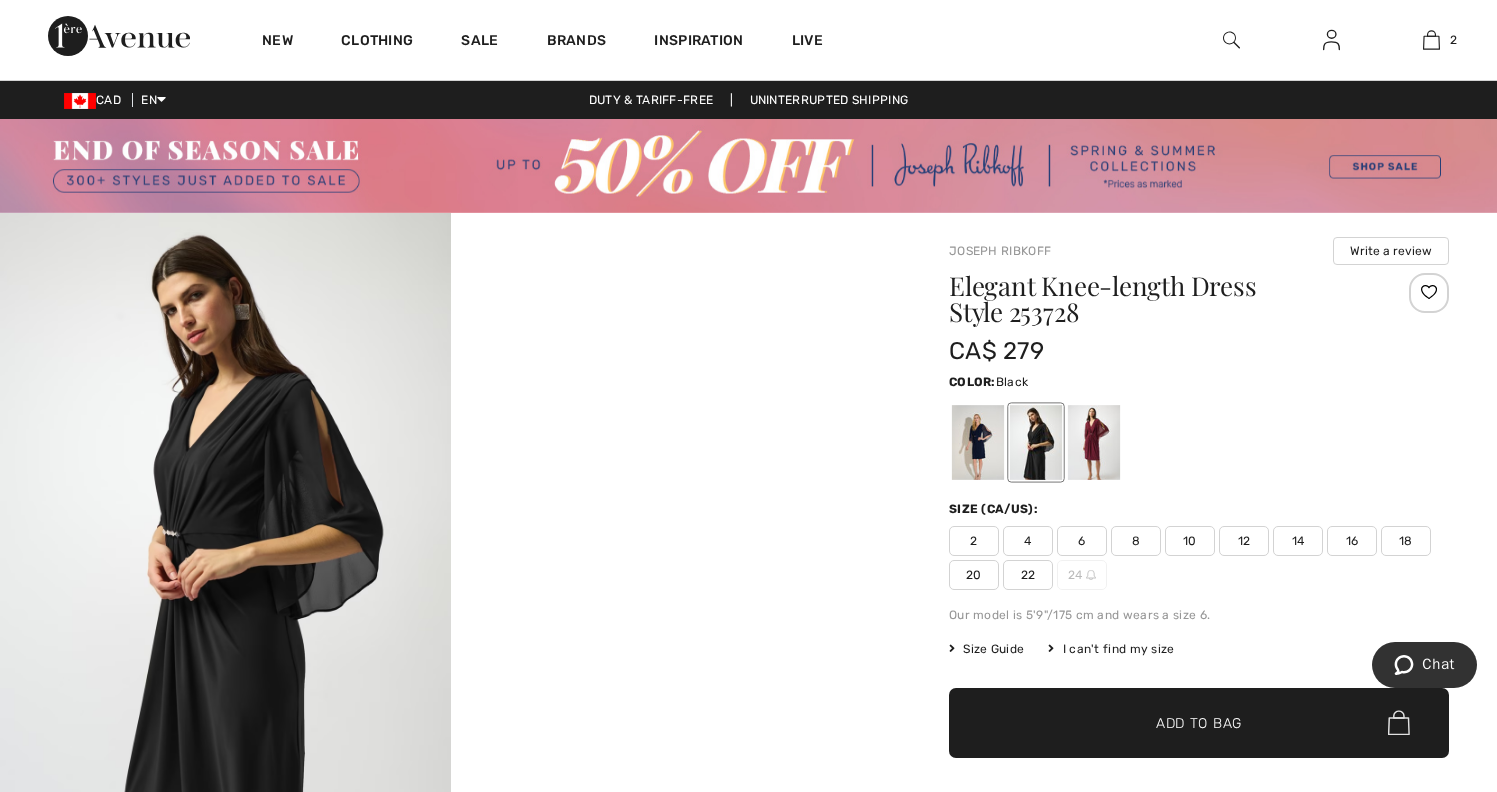 click on "2" at bounding box center [974, 541] 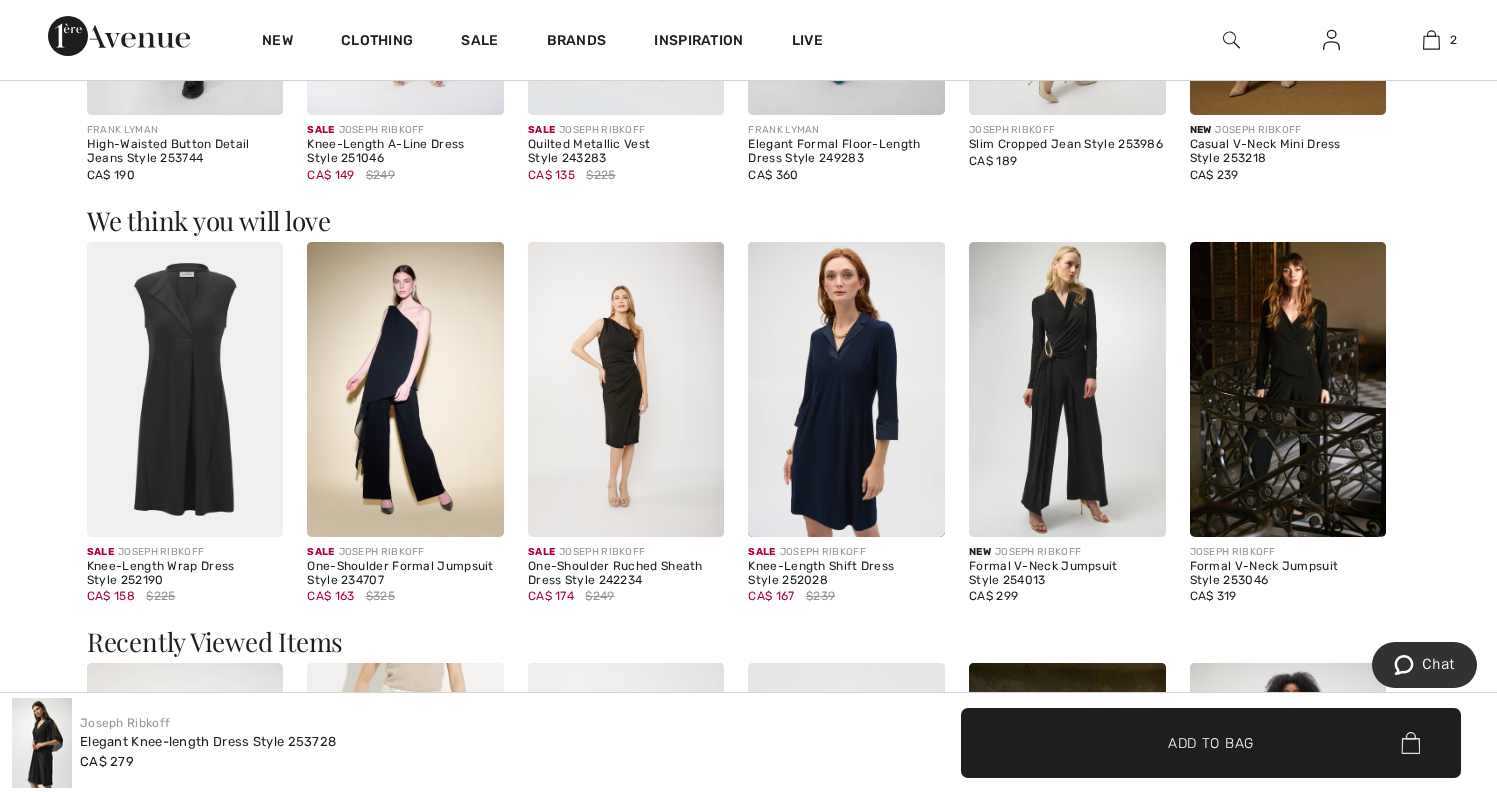 scroll, scrollTop: 1673, scrollLeft: 0, axis: vertical 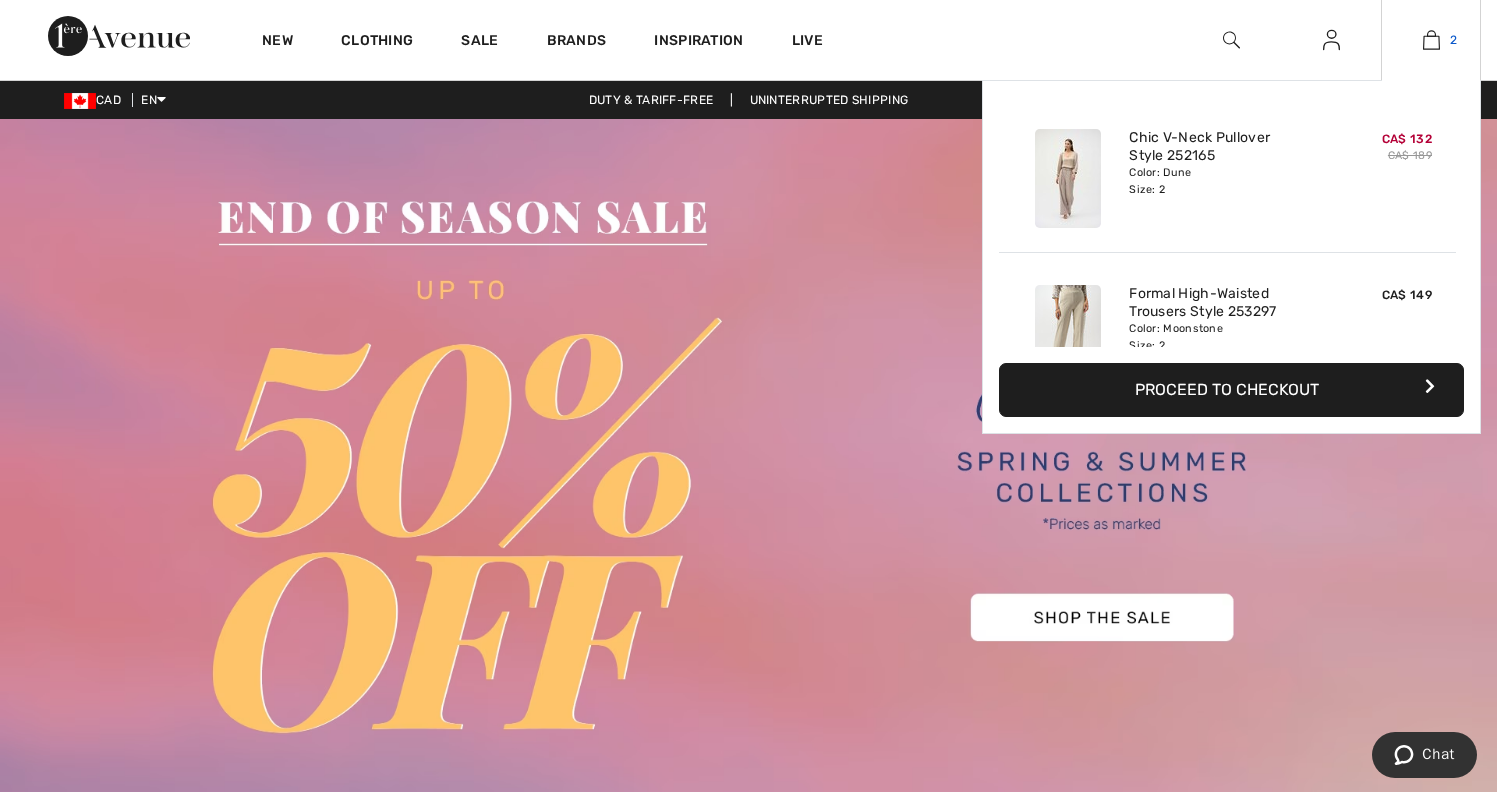 click at bounding box center (1431, 40) 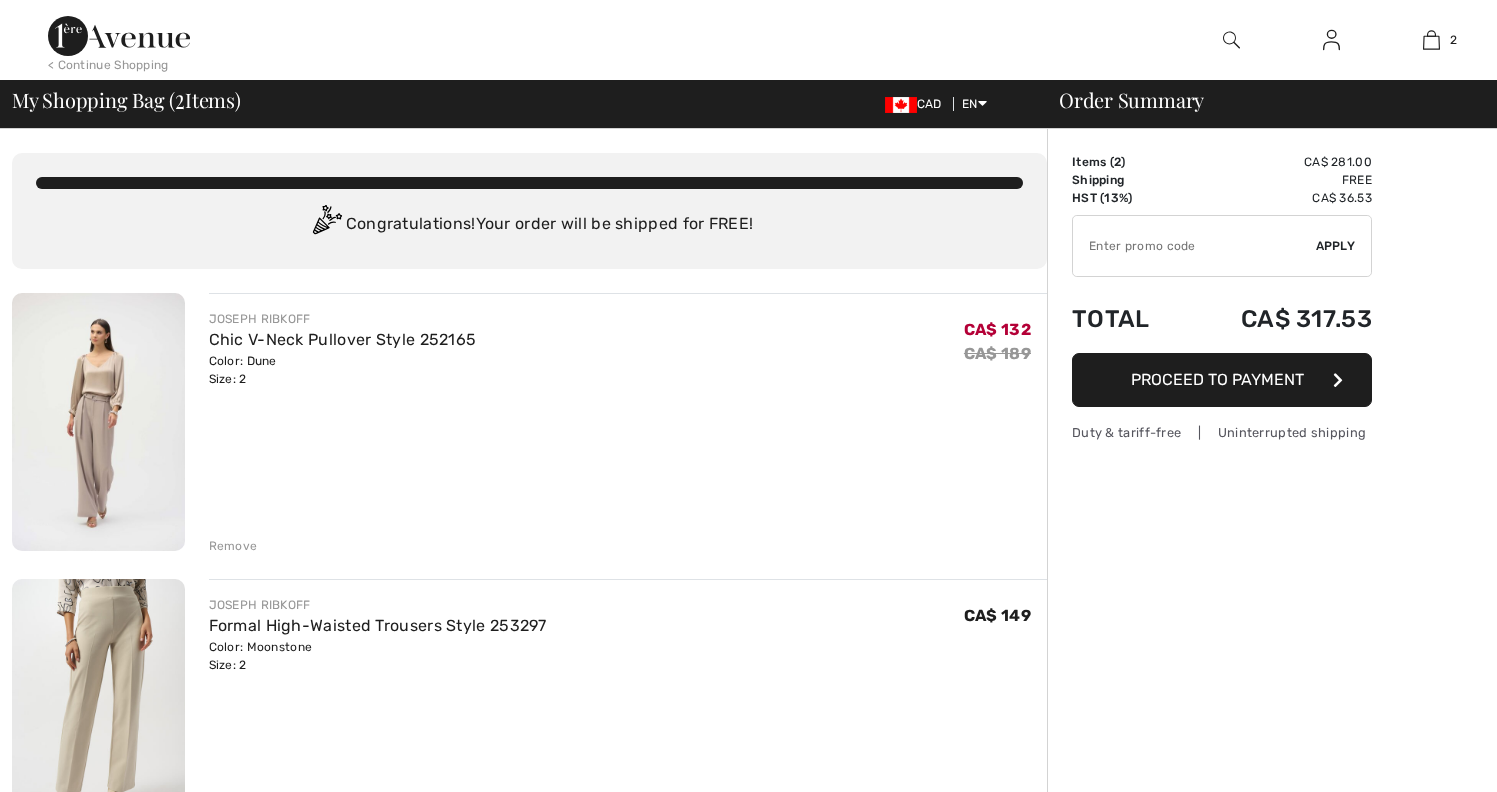 scroll, scrollTop: 0, scrollLeft: 0, axis: both 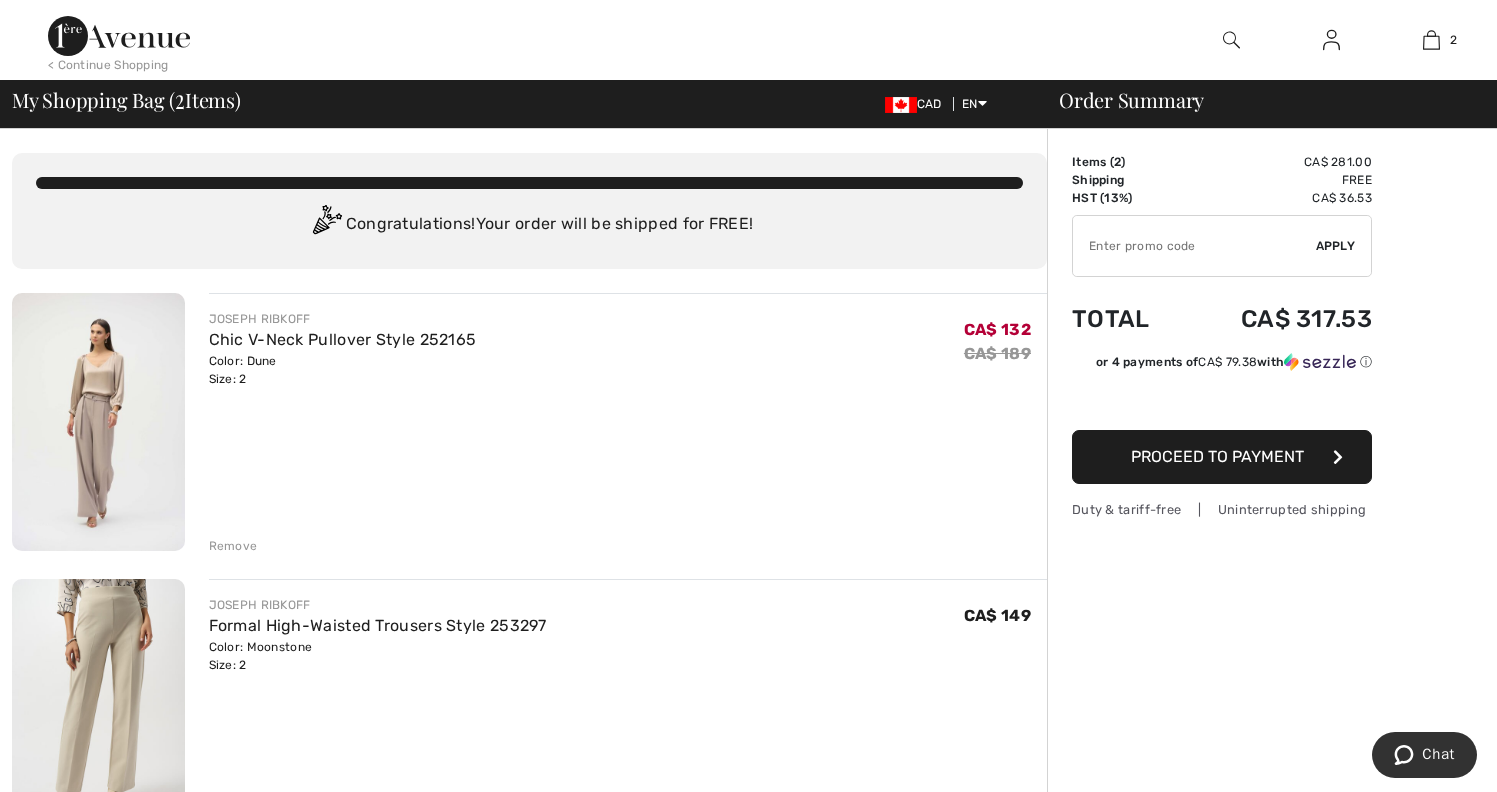 click on "Proceed to Payment" at bounding box center (1217, 456) 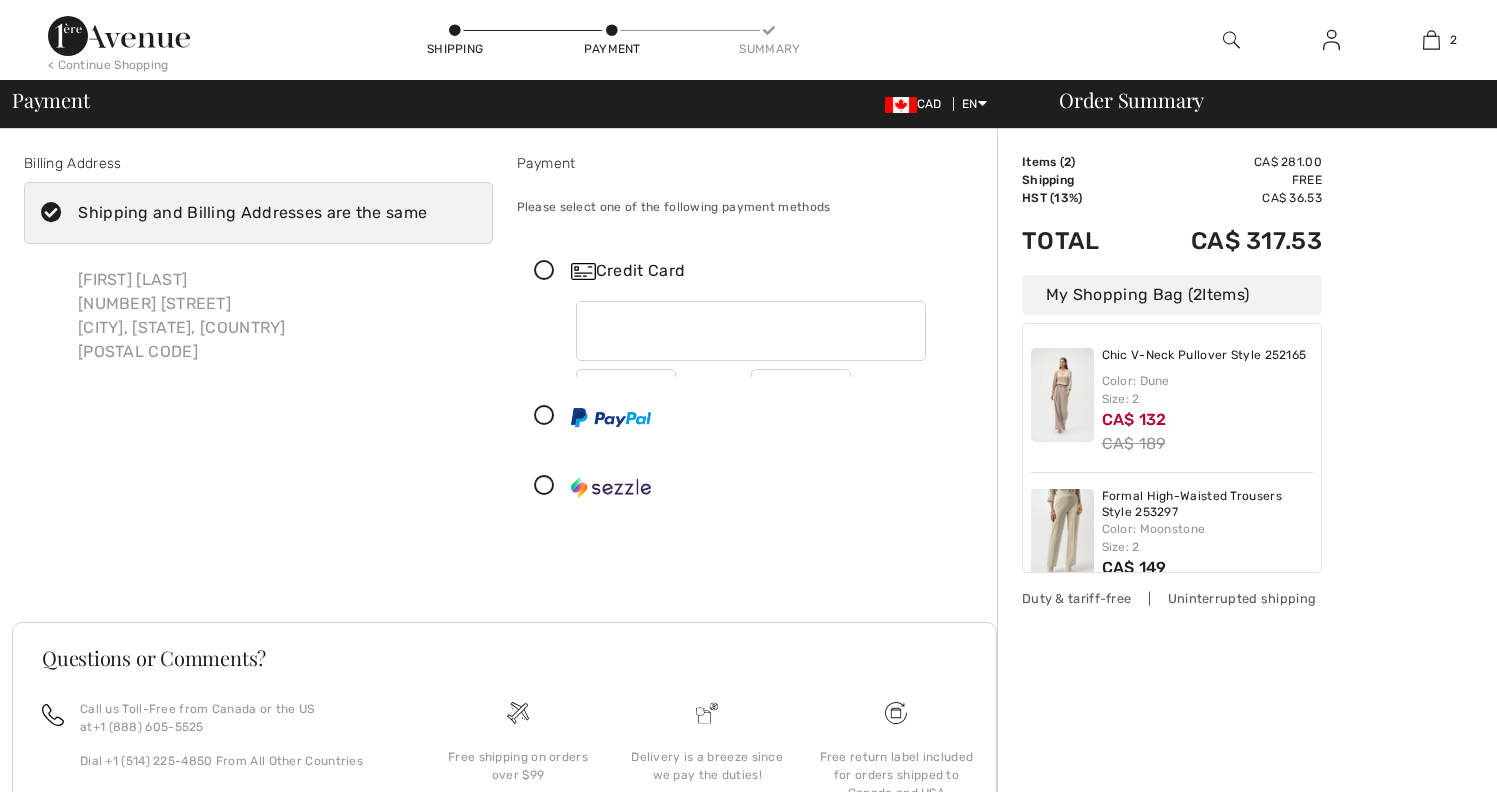 scroll, scrollTop: 0, scrollLeft: 0, axis: both 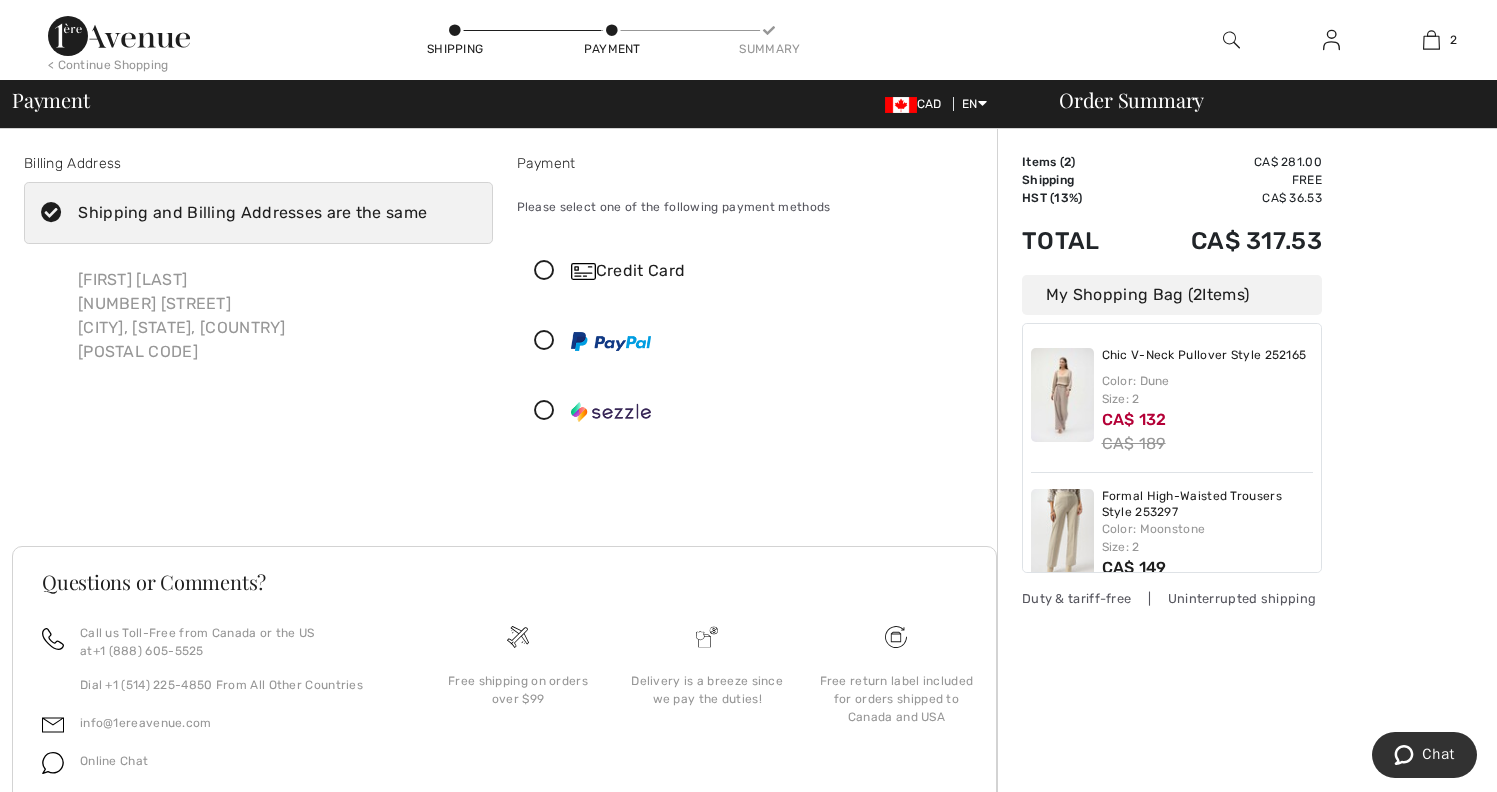 click at bounding box center (544, 271) 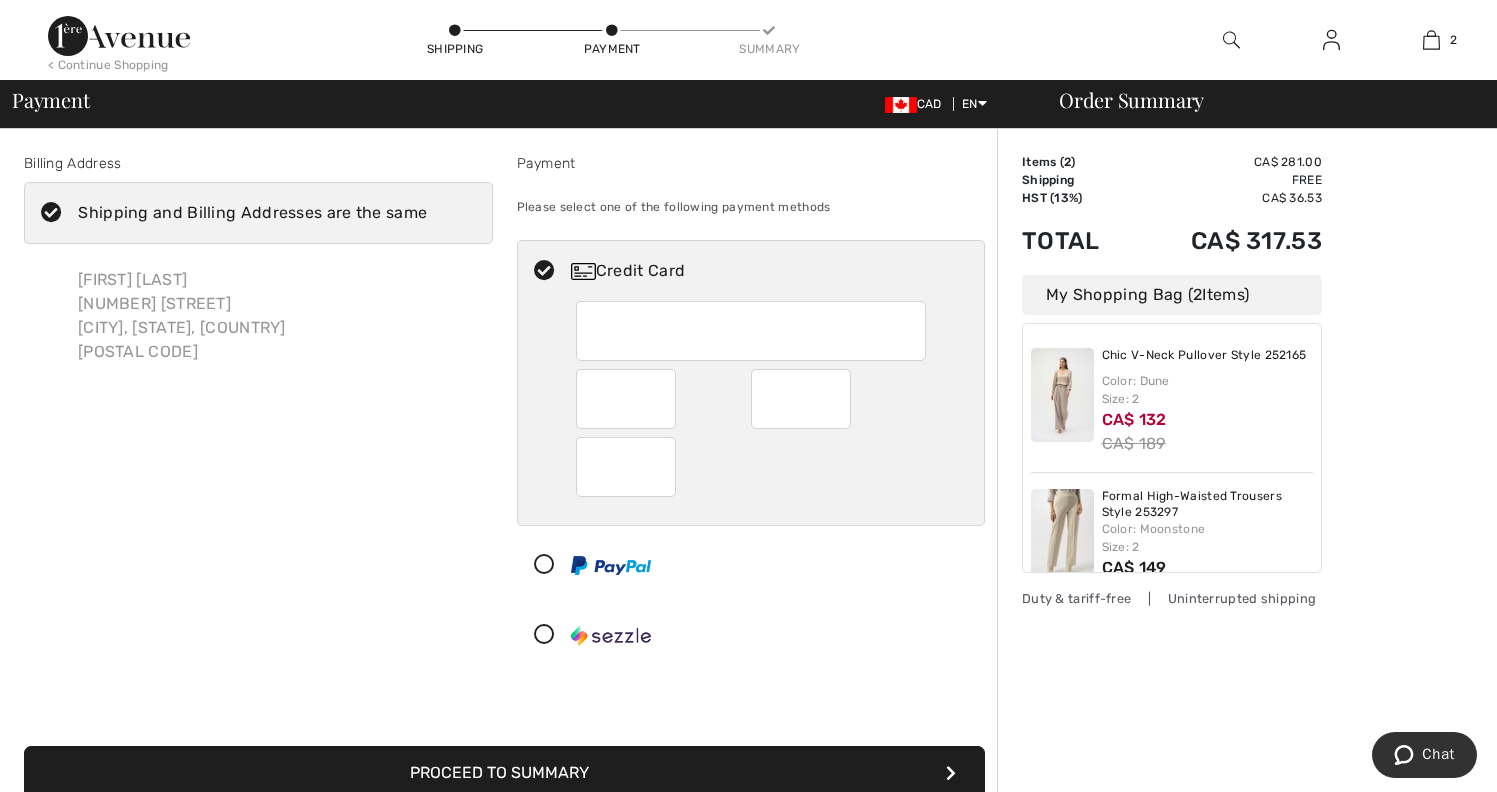 click on "Shipping" at bounding box center (455, 40) 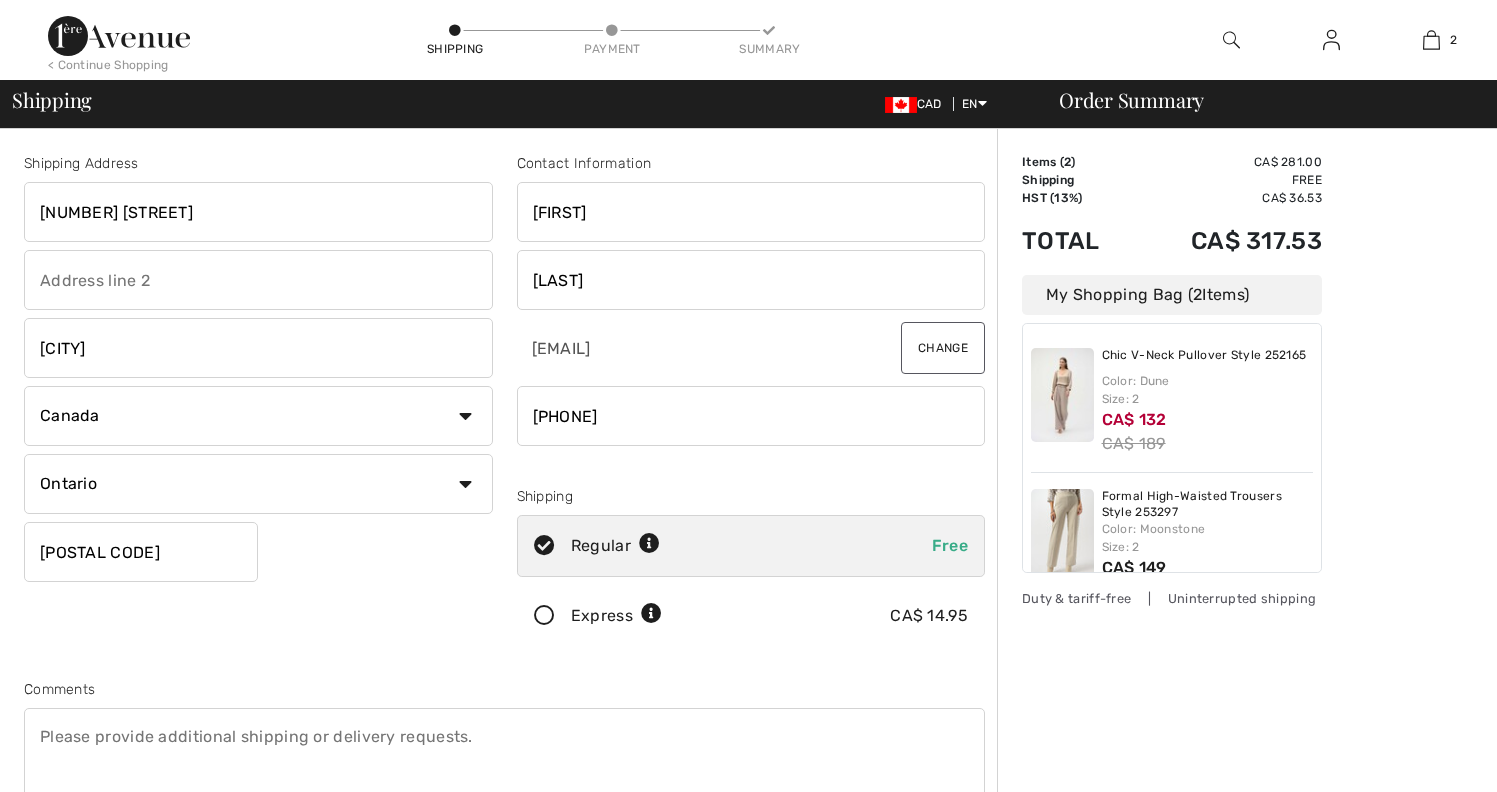 scroll, scrollTop: 0, scrollLeft: 0, axis: both 